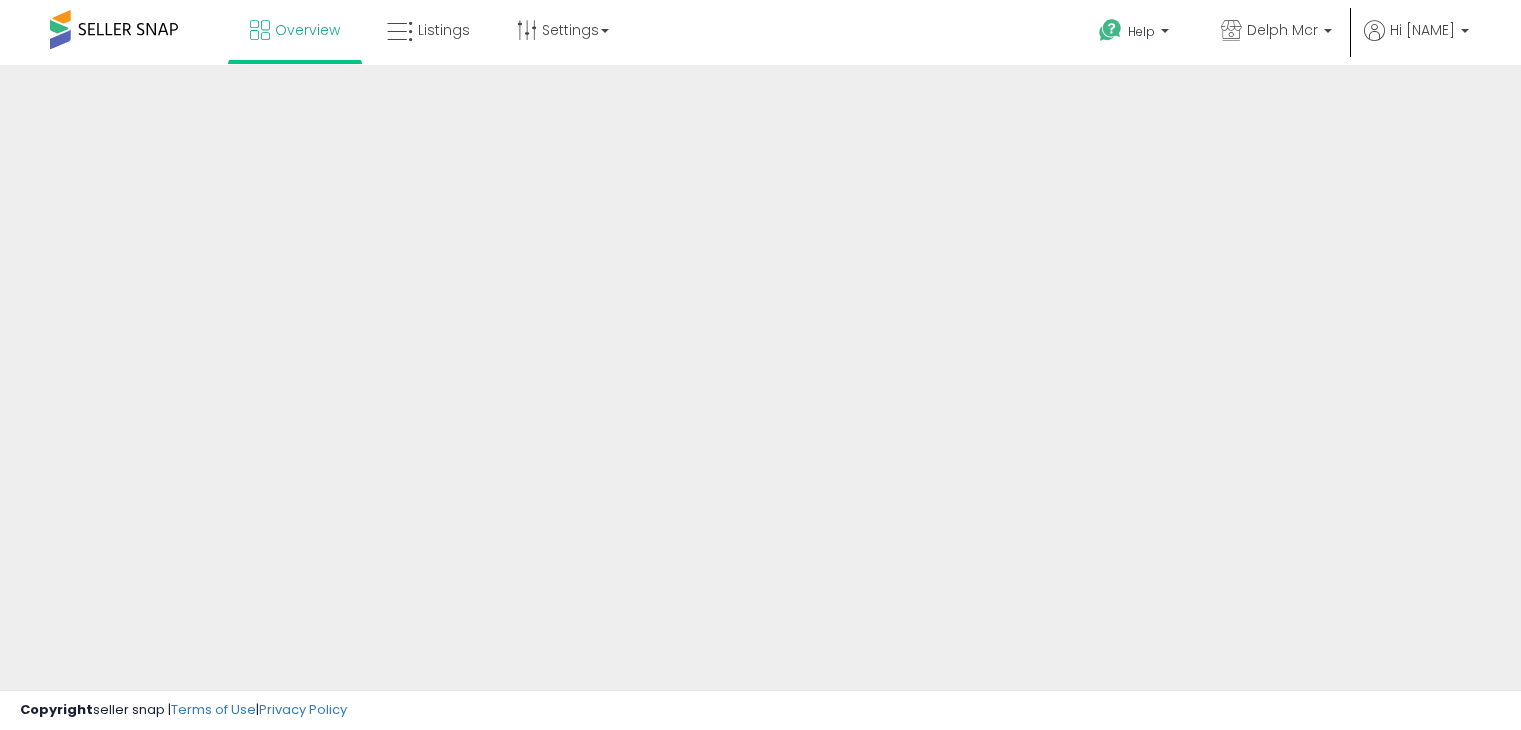 scroll, scrollTop: 0, scrollLeft: 0, axis: both 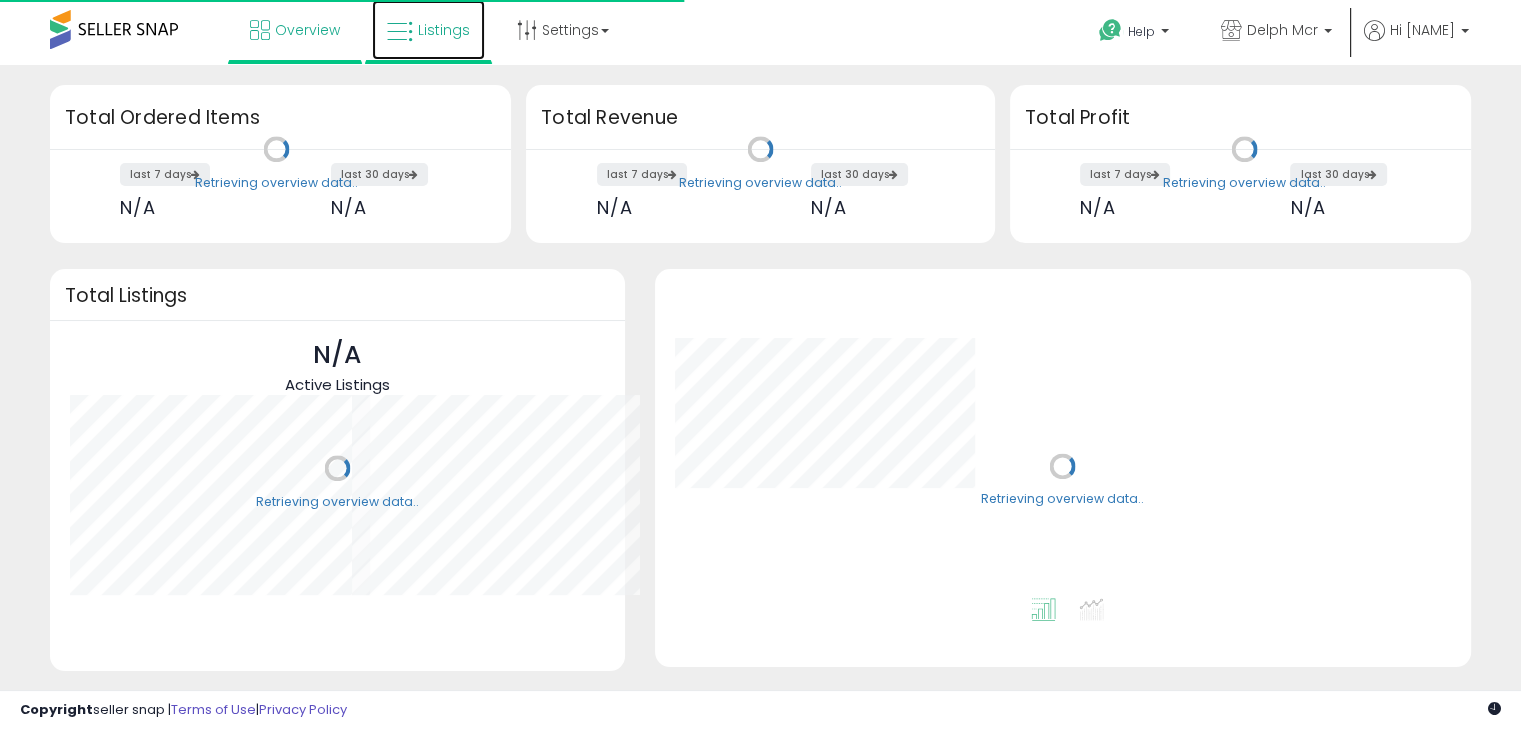 click on "Listings" at bounding box center (444, 30) 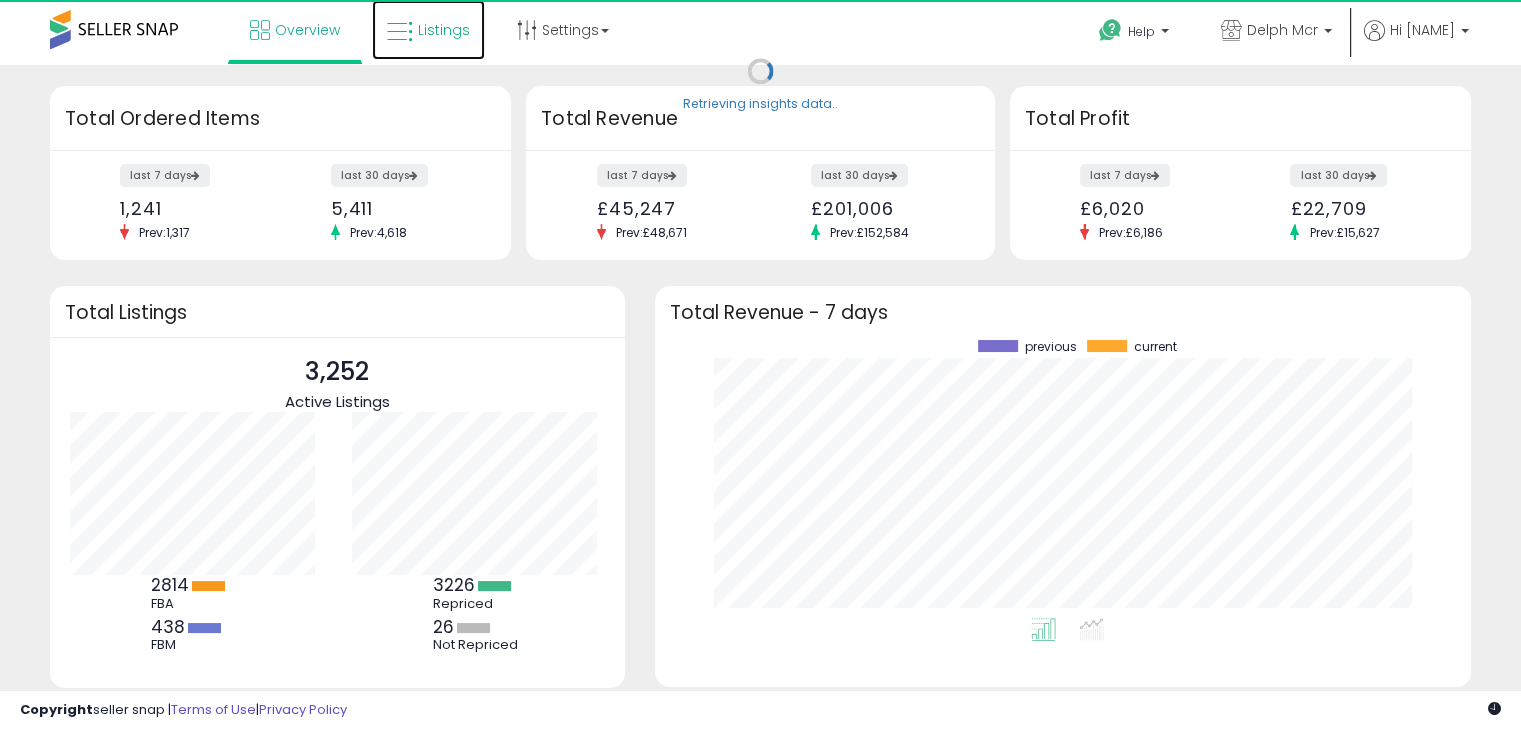 scroll, scrollTop: 999800, scrollLeft: 999725, axis: both 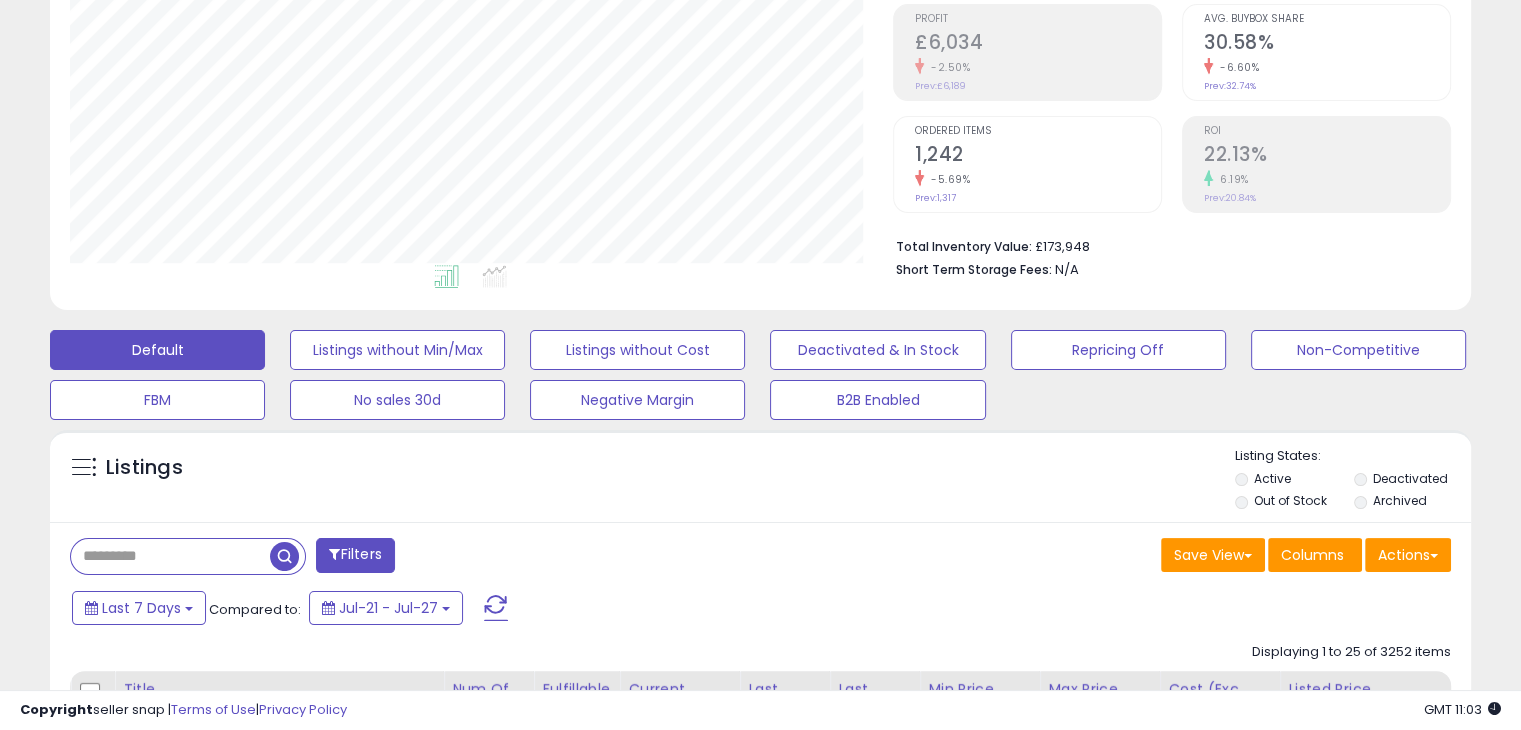 click at bounding box center (170, 556) 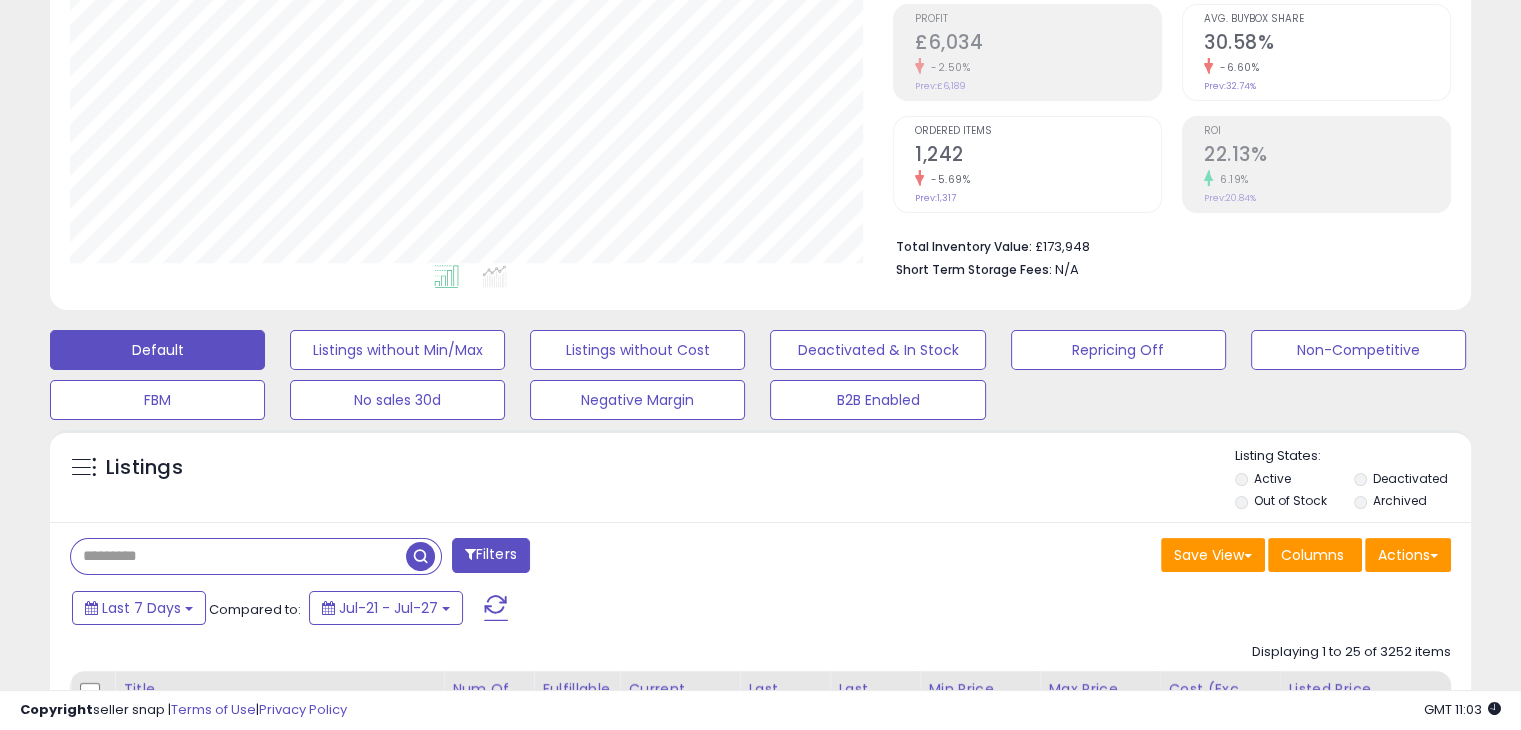 paste on "**********" 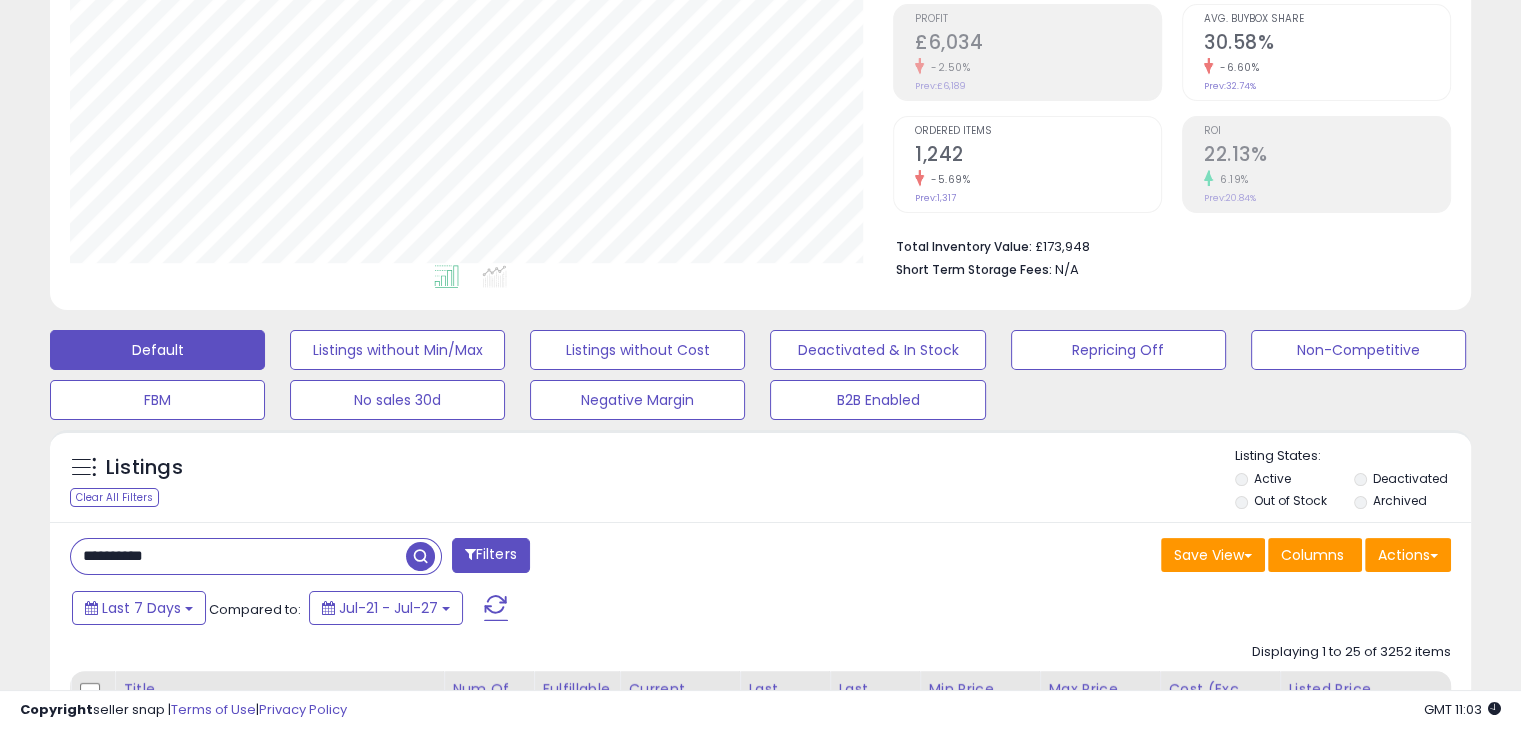 click at bounding box center [420, 556] 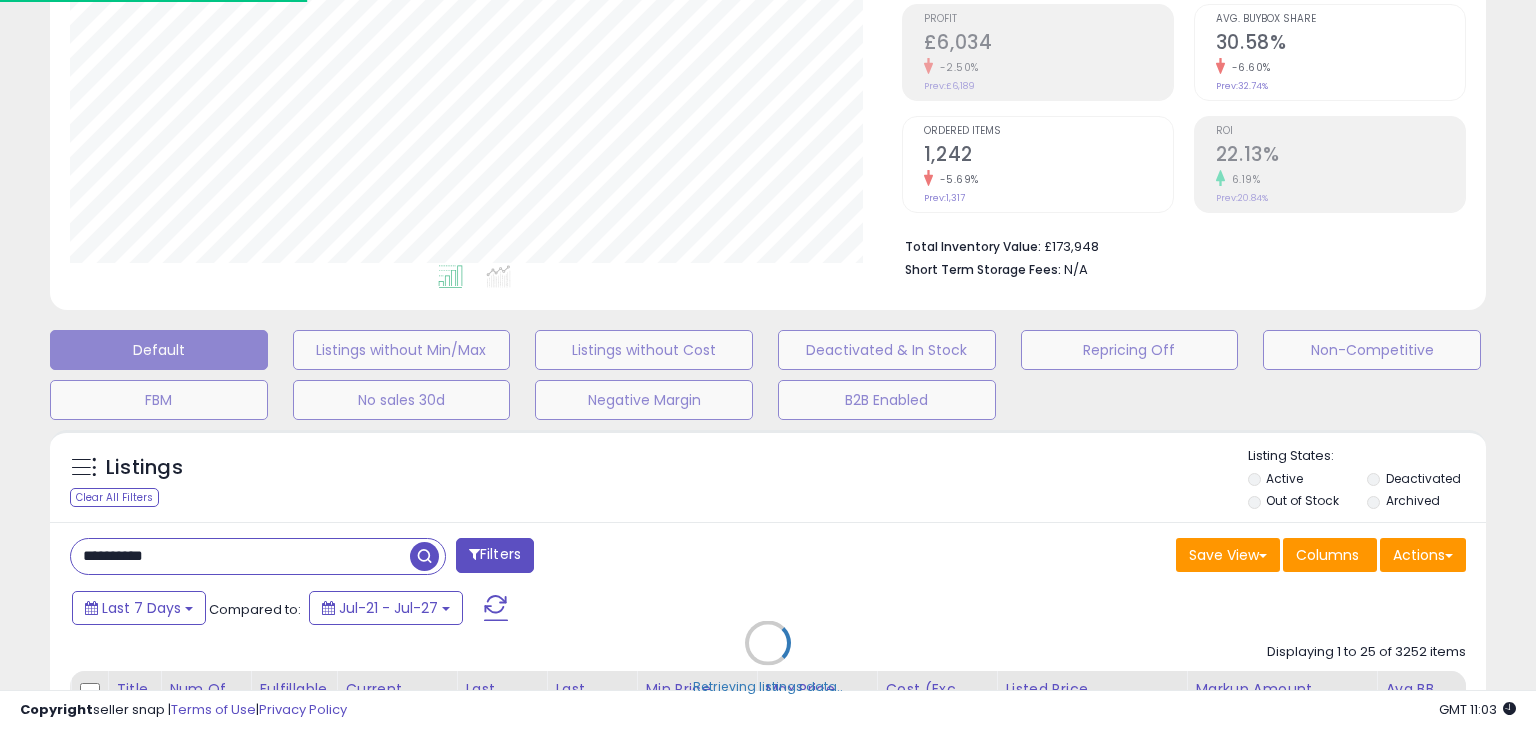 scroll, scrollTop: 999589, scrollLeft: 999176, axis: both 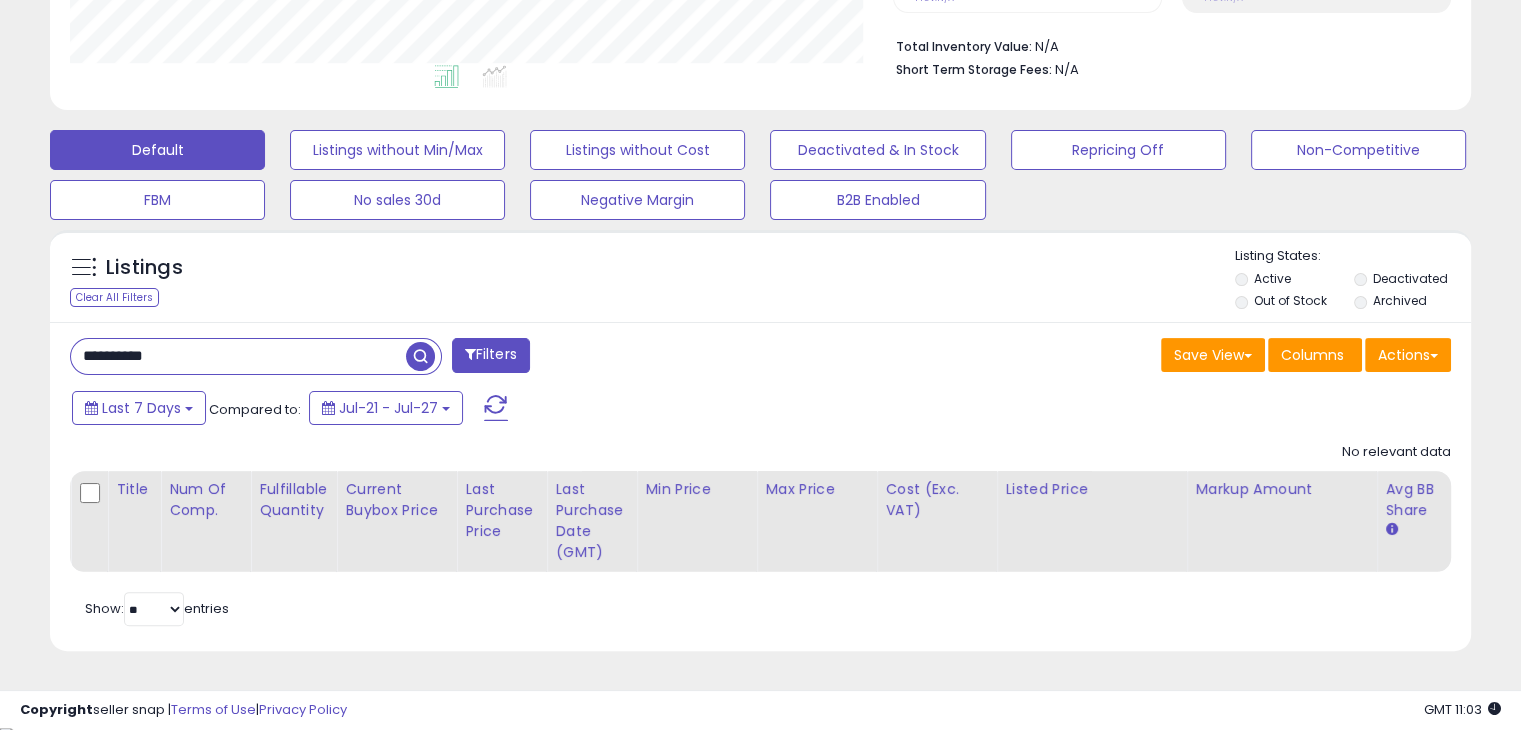 click on "**********" at bounding box center [238, 356] 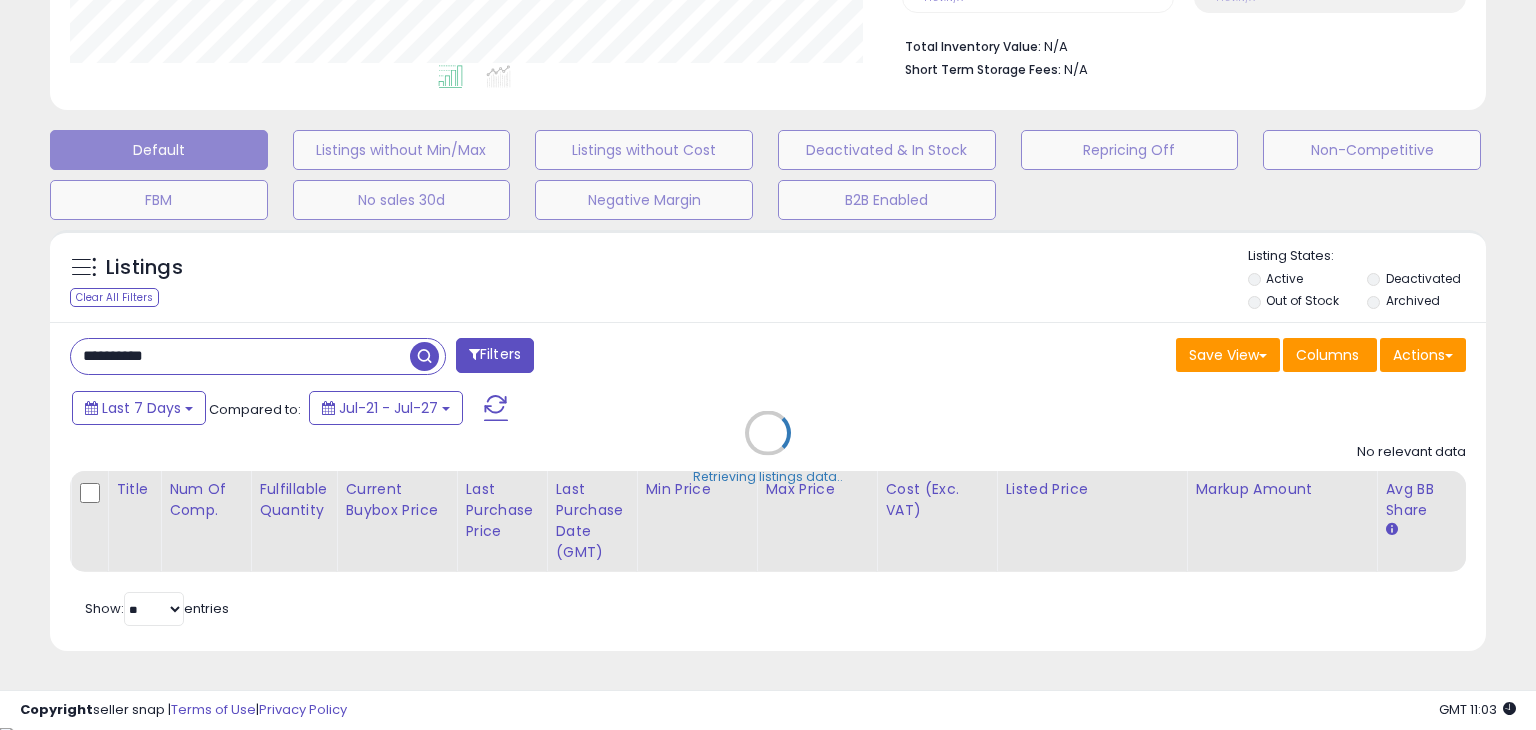 scroll, scrollTop: 999589, scrollLeft: 999168, axis: both 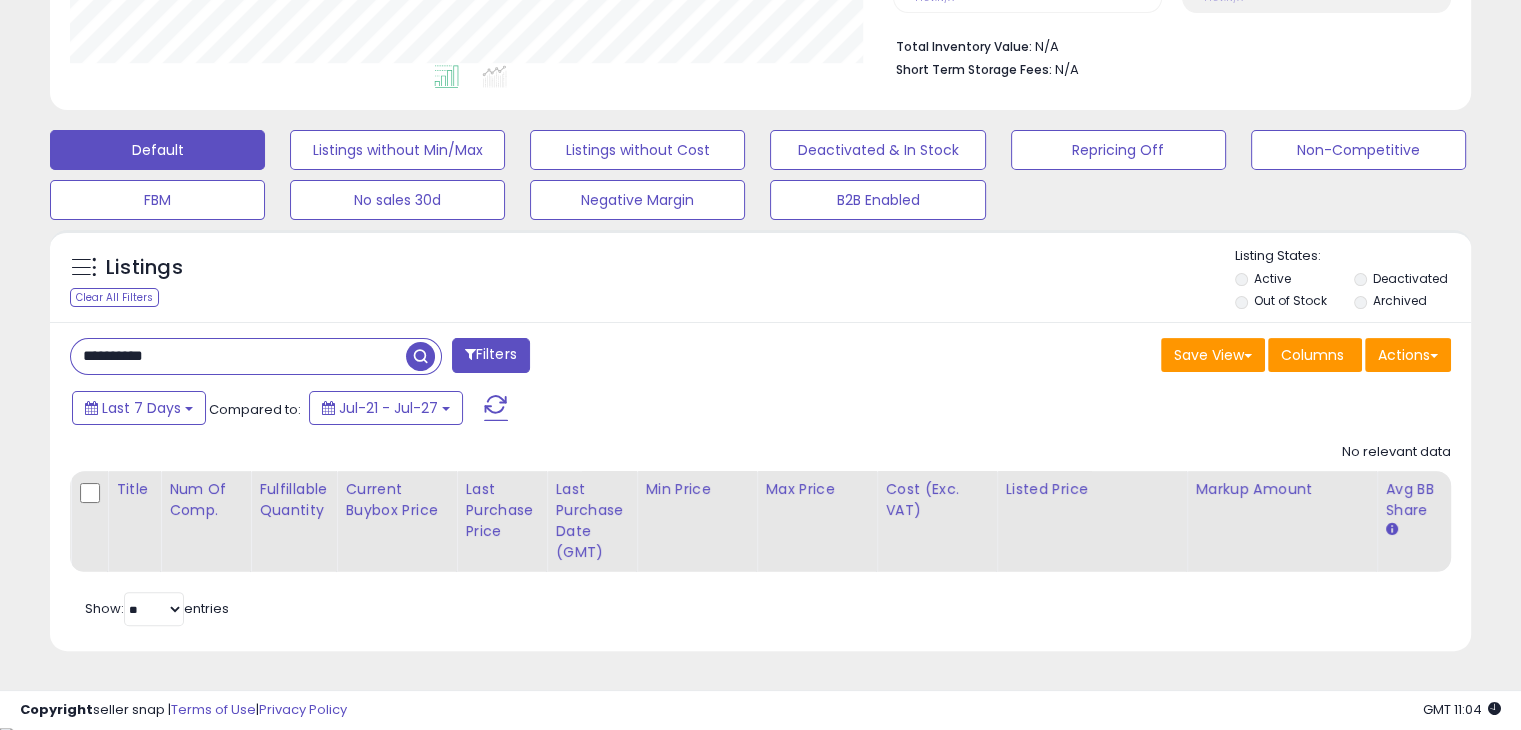 drag, startPoint x: 328, startPoint y: 353, endPoint x: 70, endPoint y: 373, distance: 258.77405 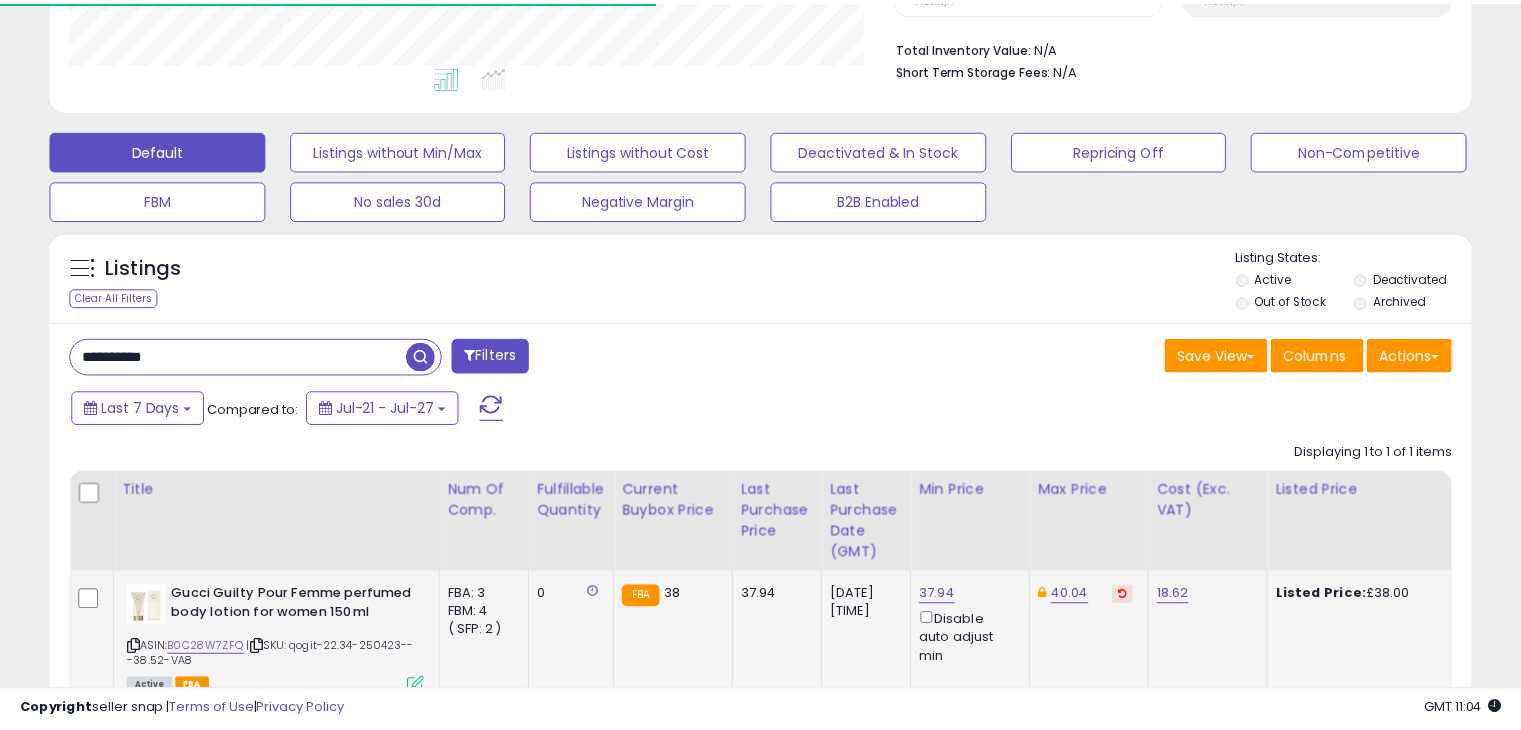 scroll, scrollTop: 409, scrollLeft: 822, axis: both 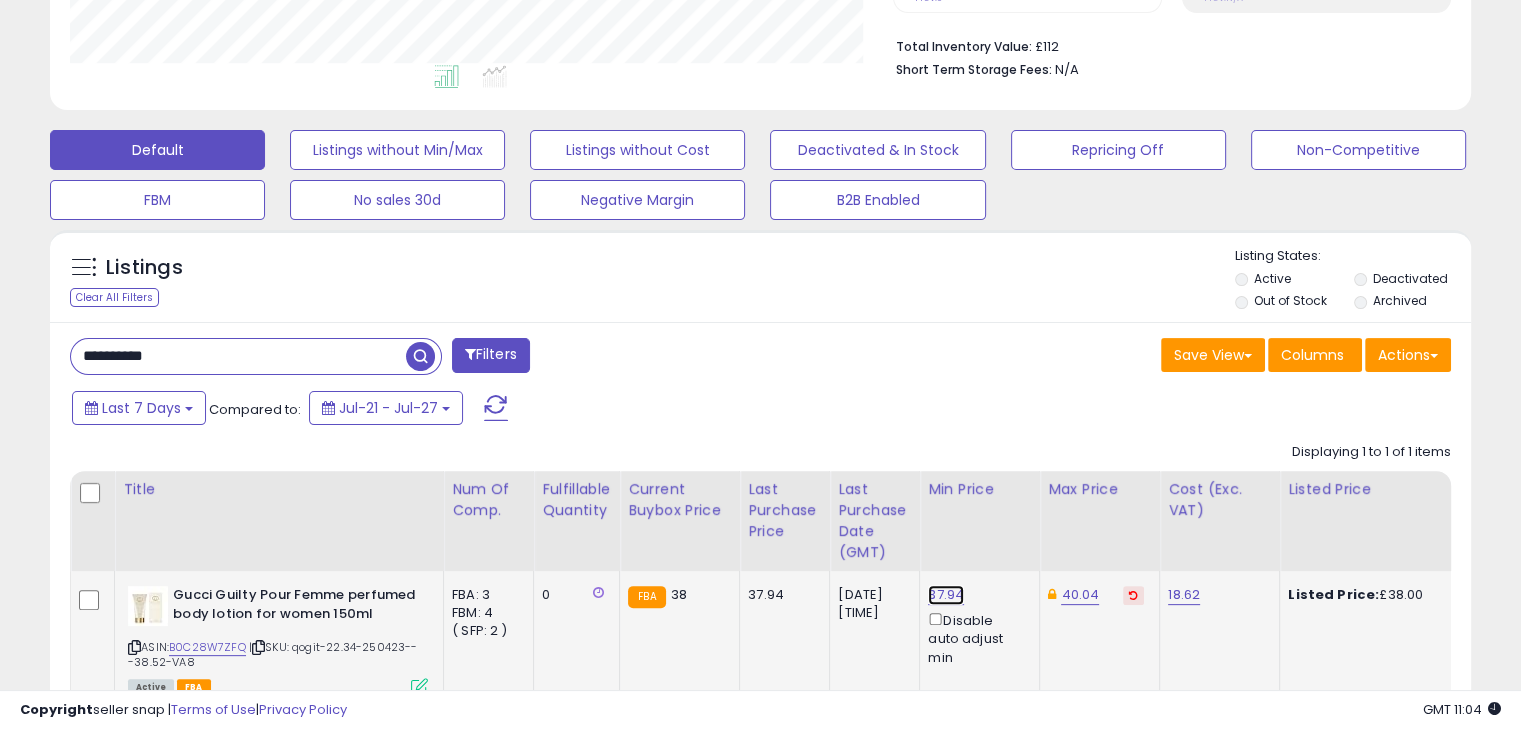 click on "37.94" at bounding box center [946, 595] 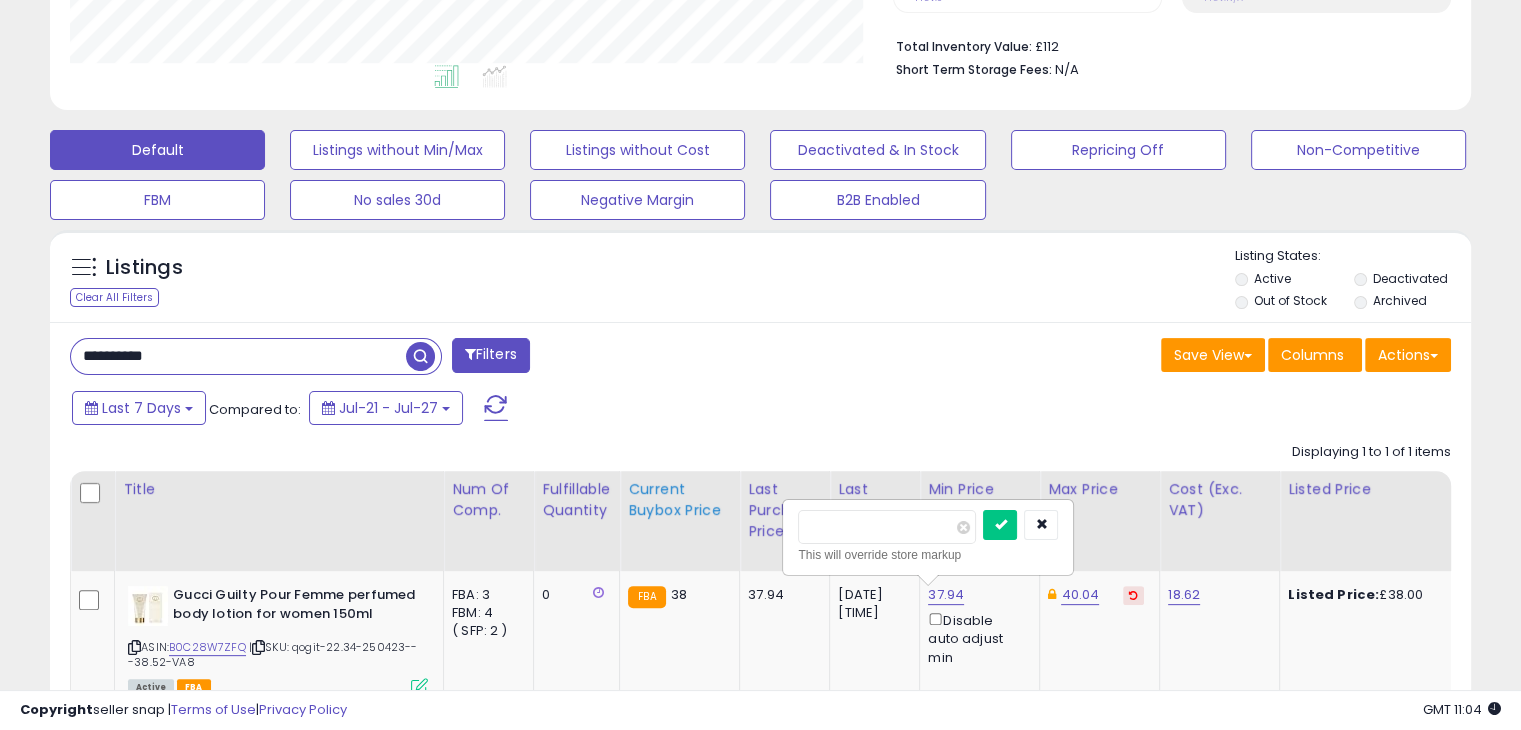drag, startPoint x: 852, startPoint y: 527, endPoint x: 731, endPoint y: 506, distance: 122.80879 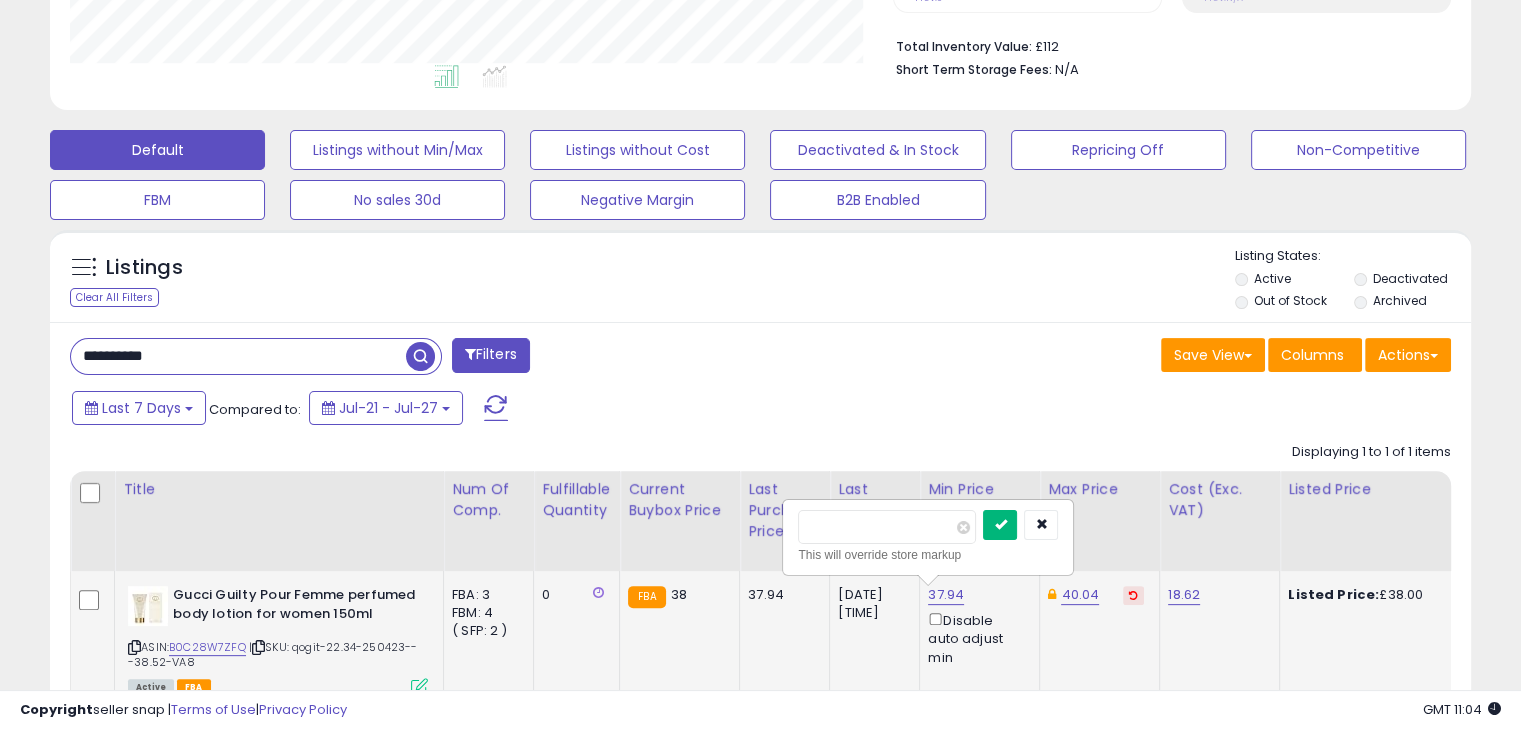 type on "*****" 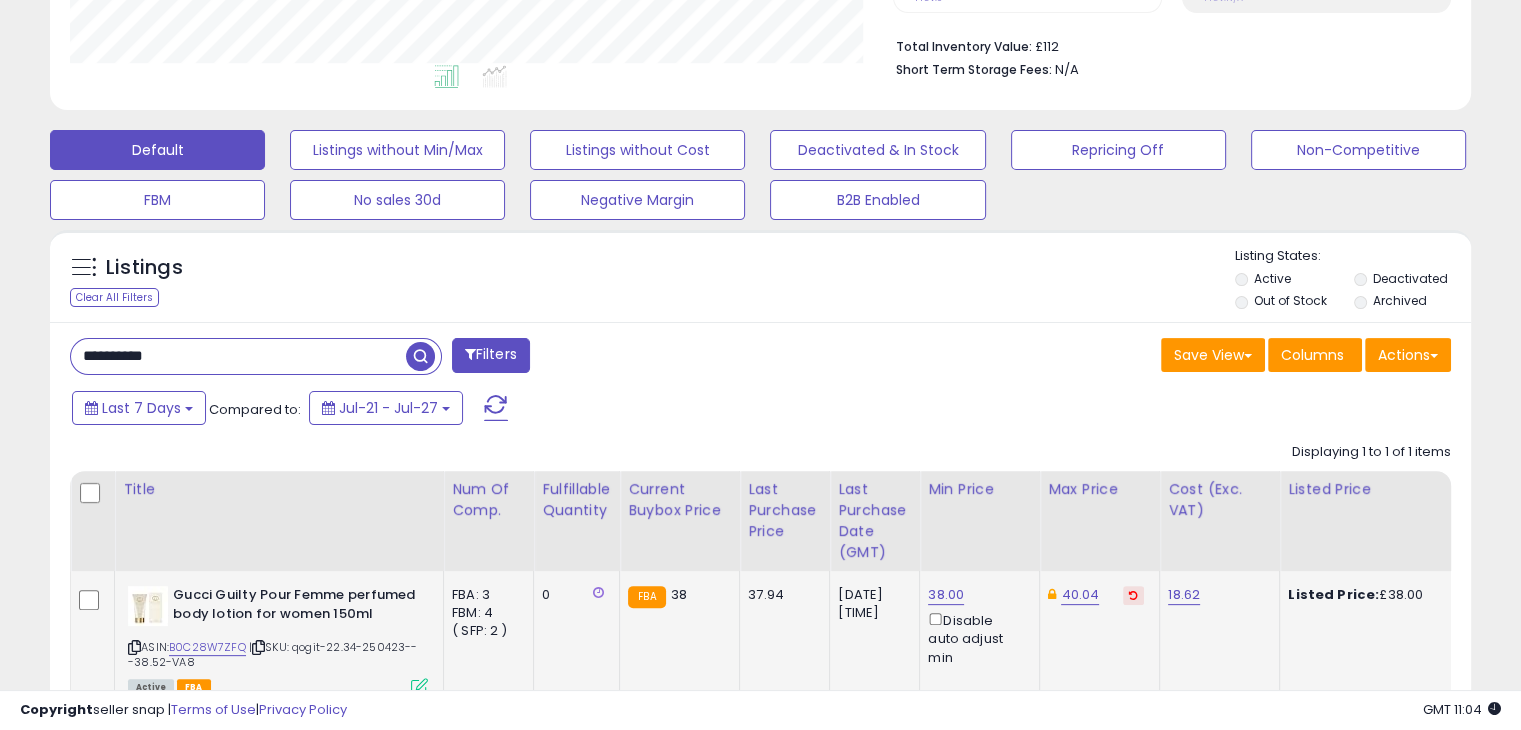 drag, startPoint x: 273, startPoint y: 353, endPoint x: 57, endPoint y: 353, distance: 216 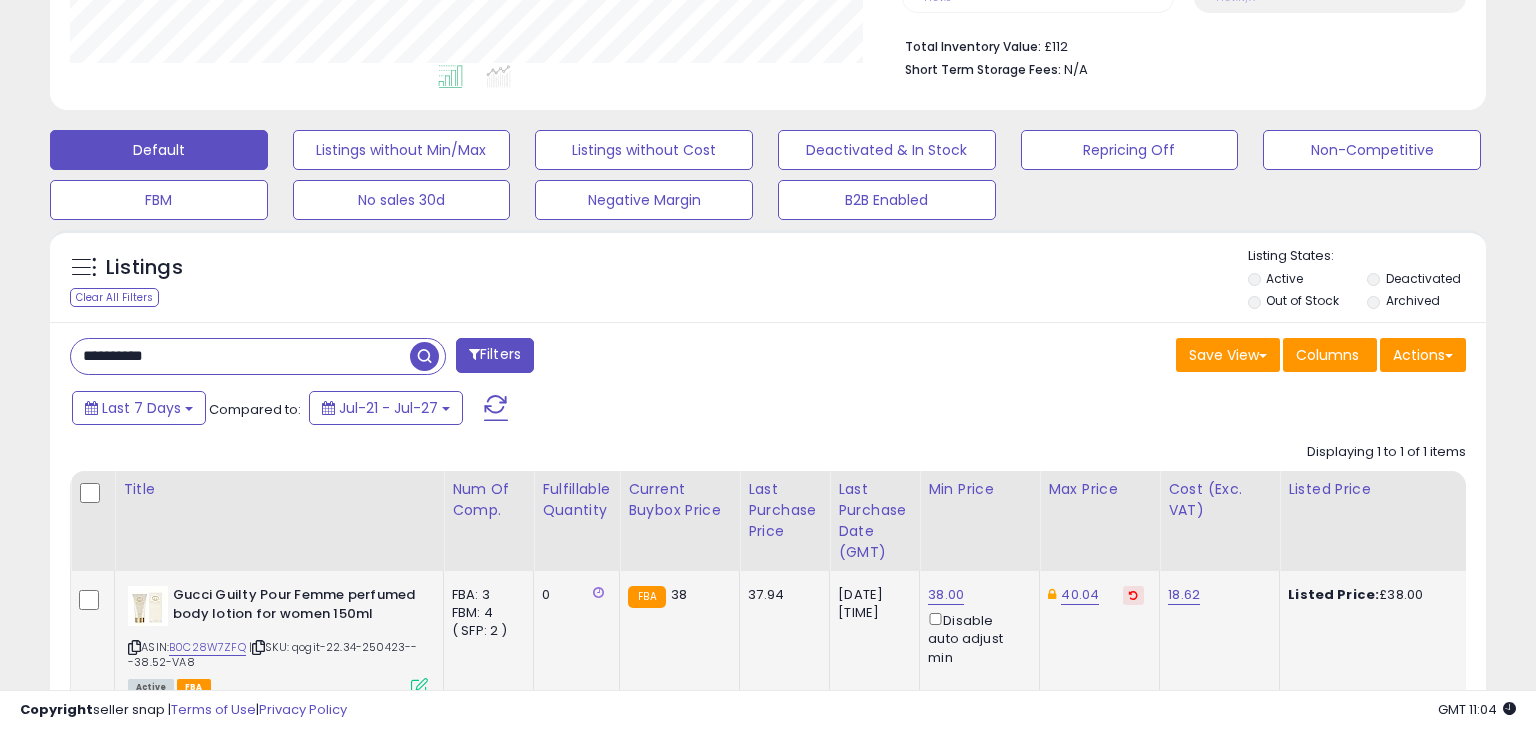 scroll, scrollTop: 999589, scrollLeft: 999168, axis: both 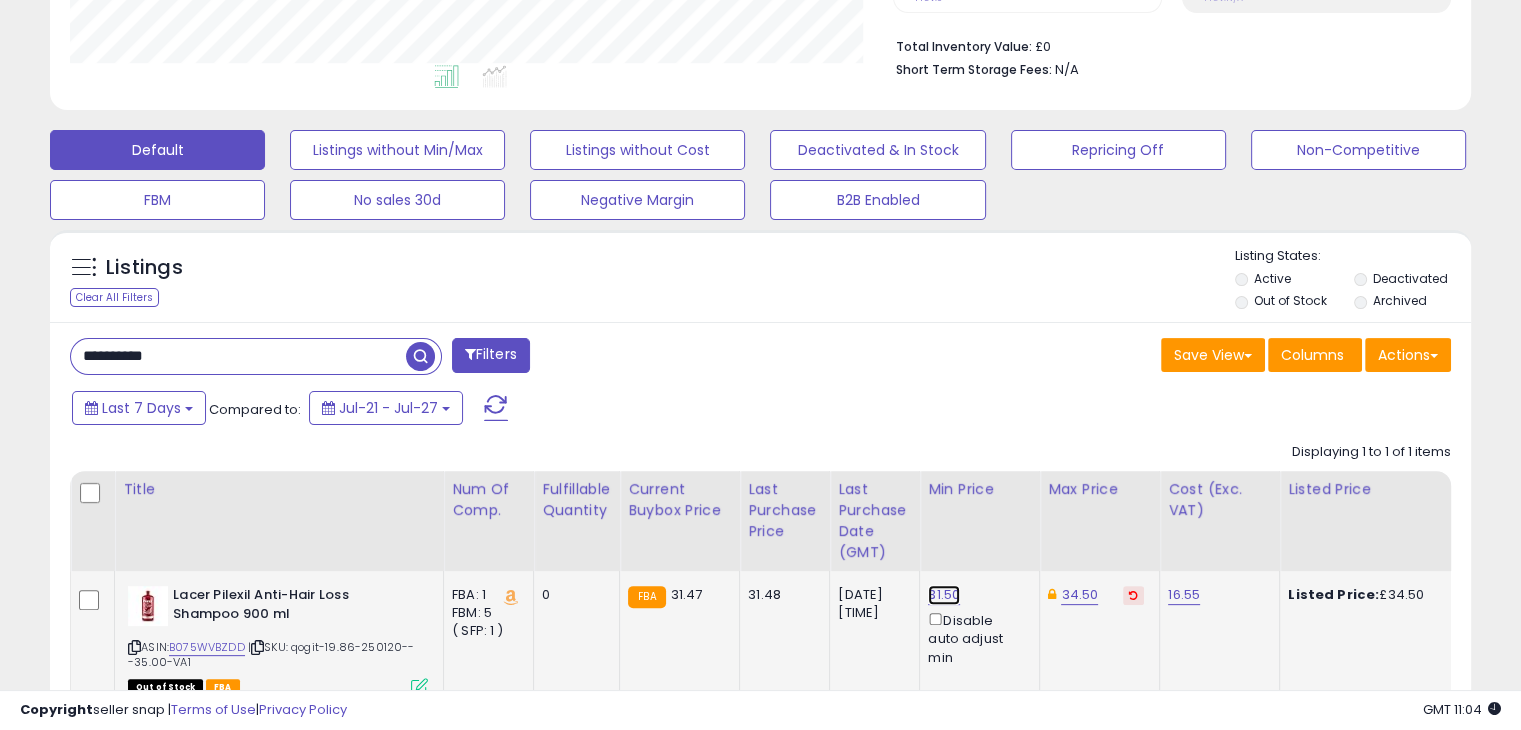 click on "31.50" at bounding box center (944, 595) 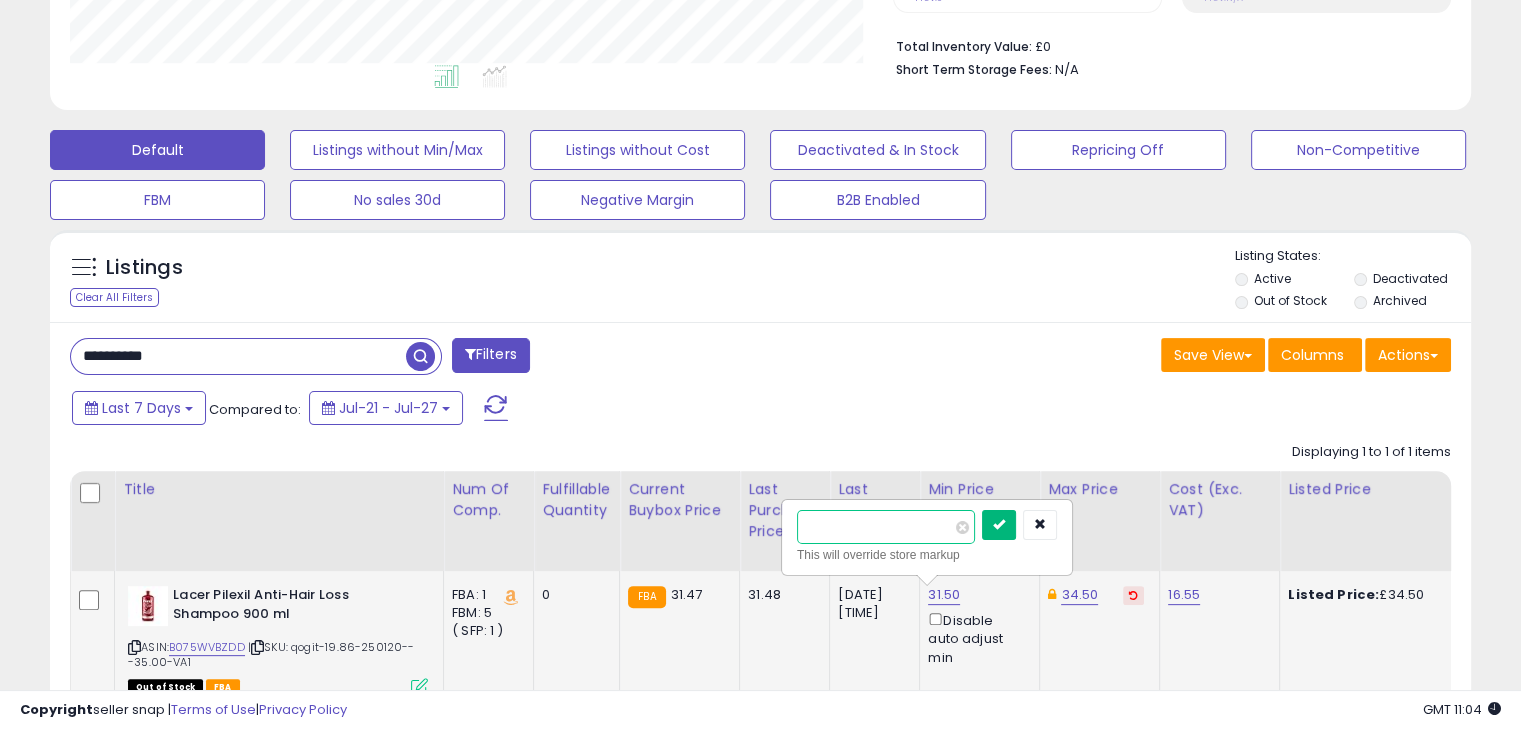 type on "*****" 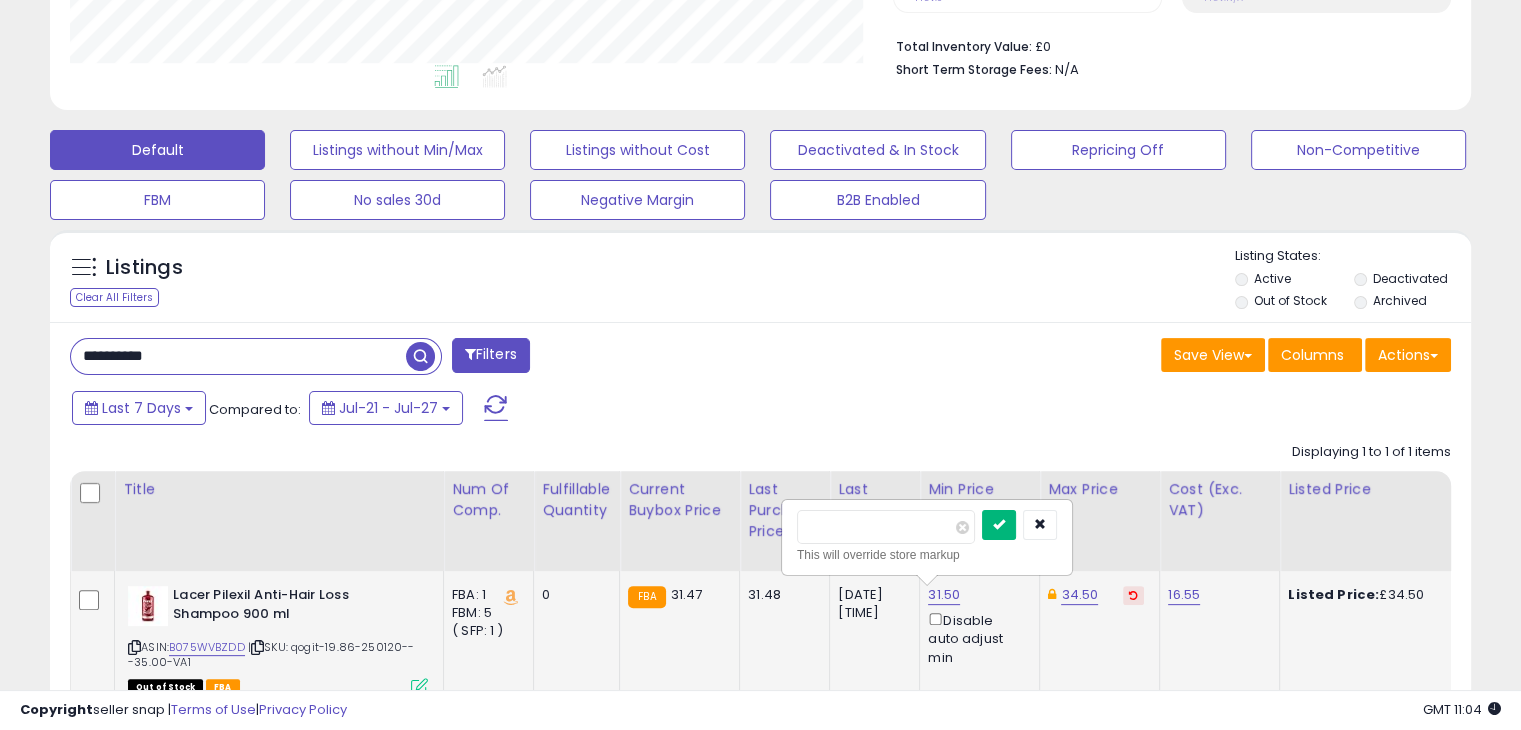 click at bounding box center [999, 524] 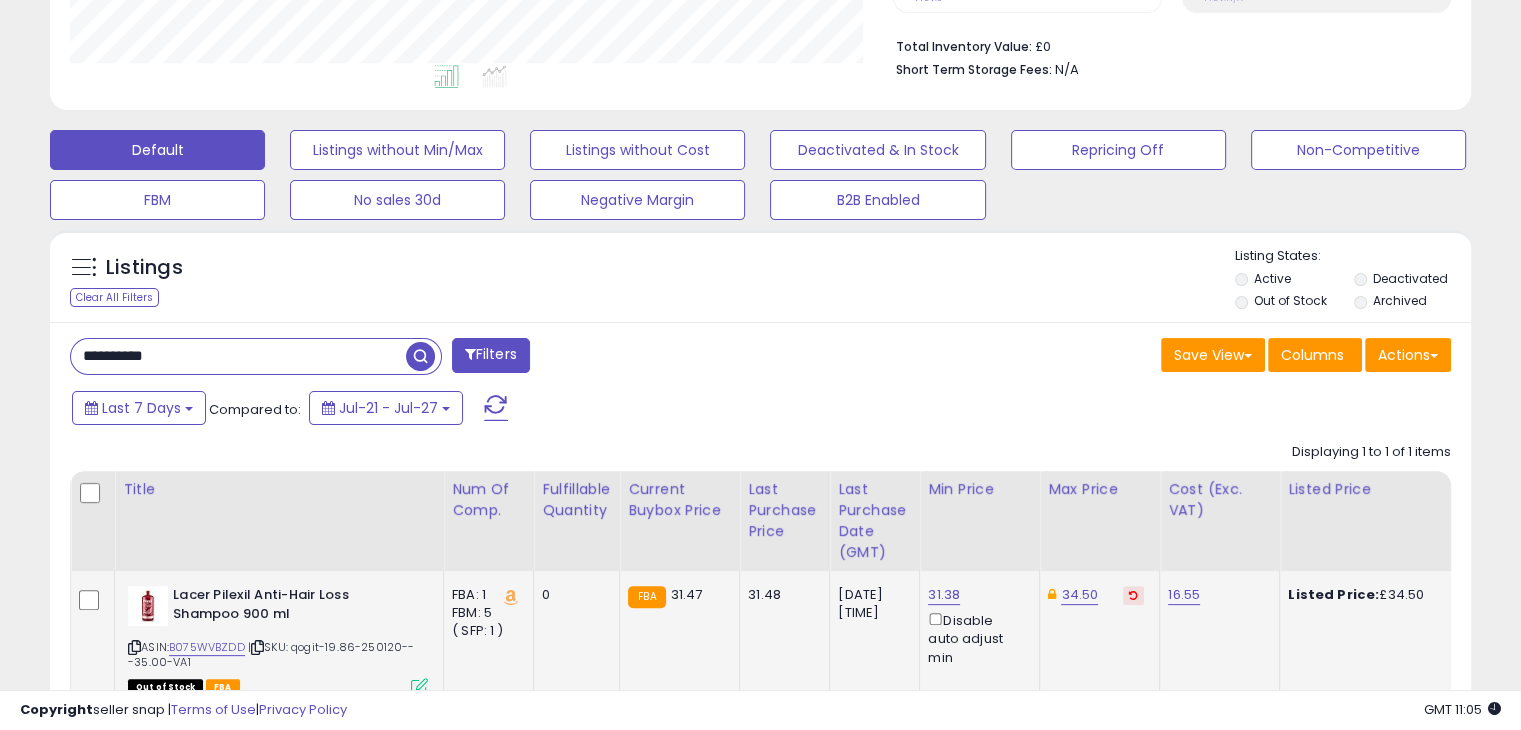 drag, startPoint x: 238, startPoint y: 357, endPoint x: 61, endPoint y: 365, distance: 177.1807 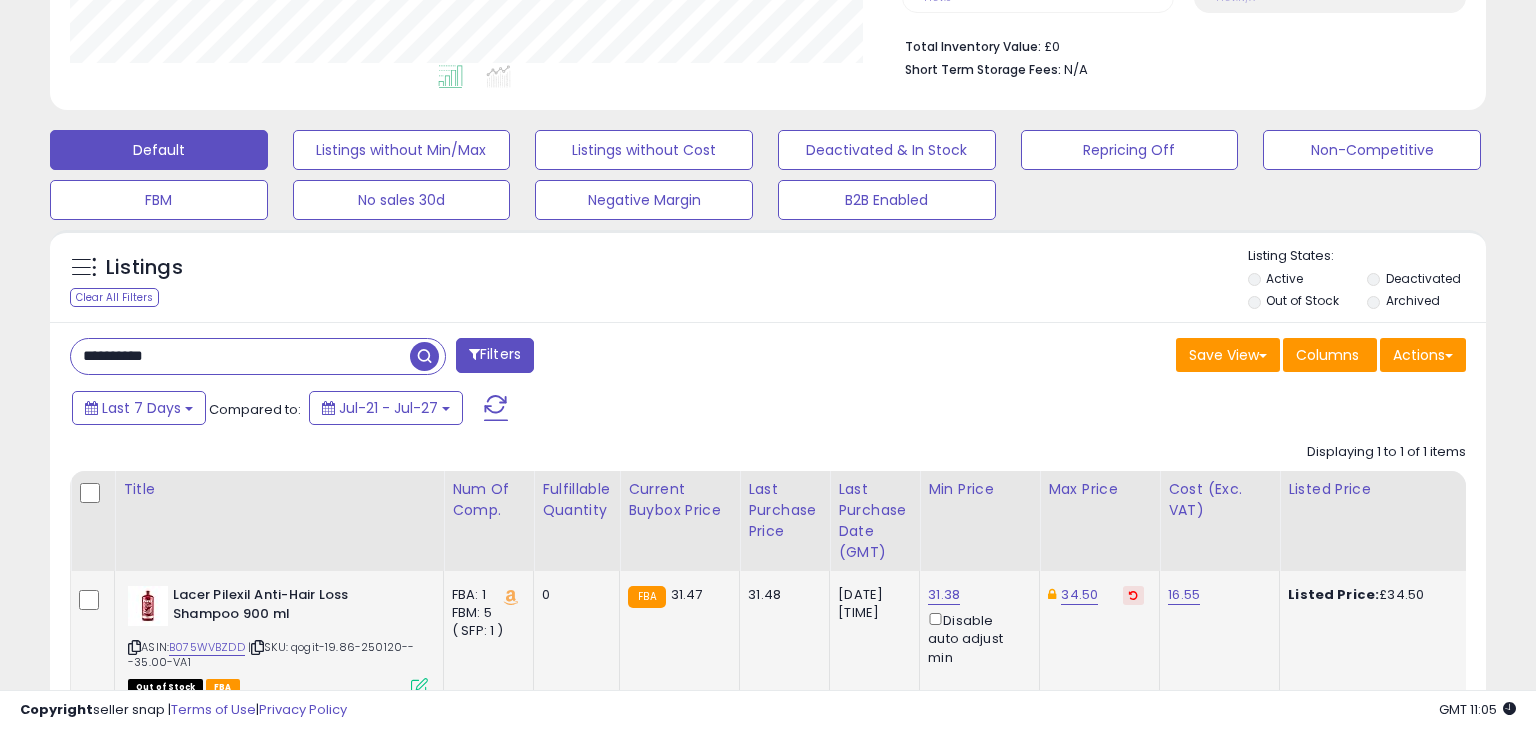 scroll, scrollTop: 999589, scrollLeft: 999168, axis: both 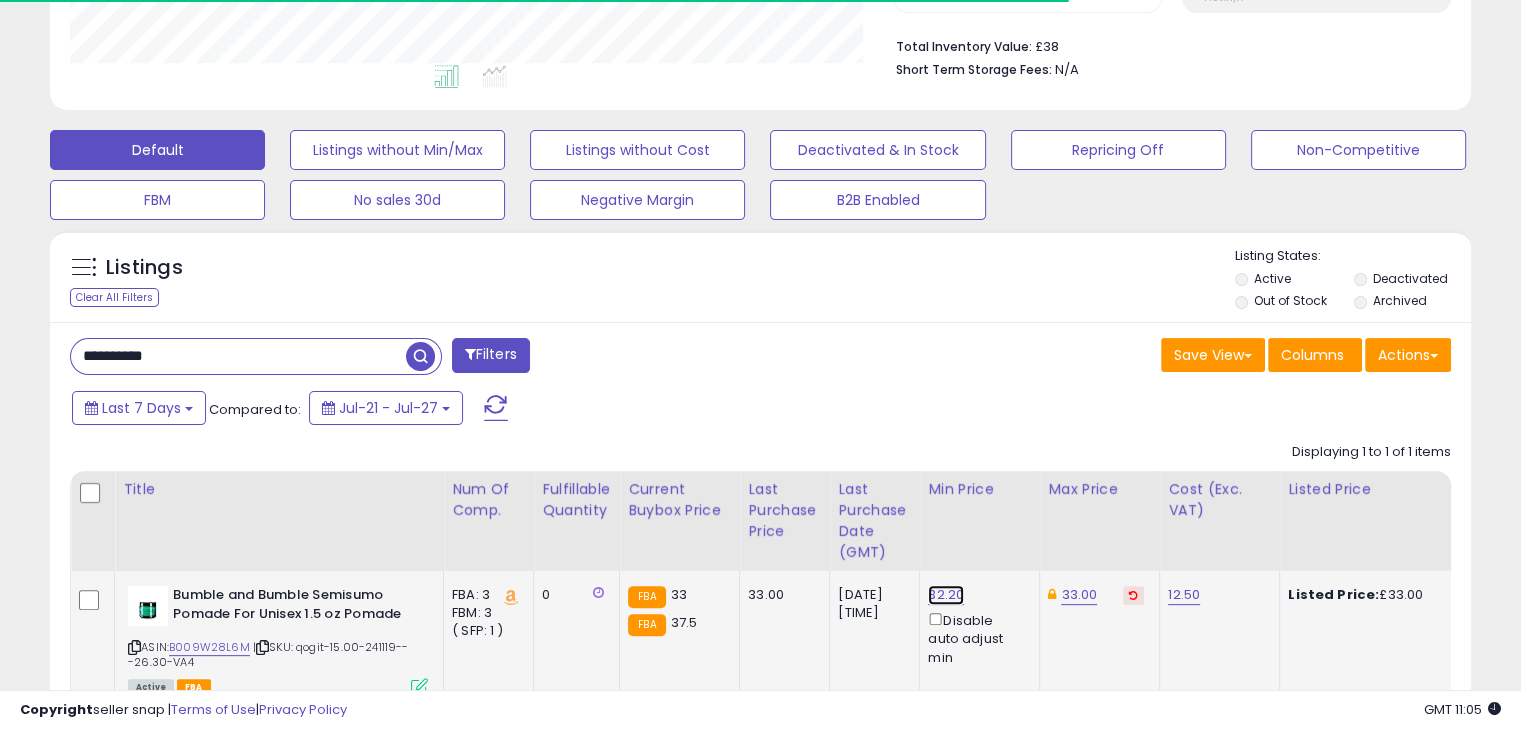 click on "32.20" at bounding box center (946, 595) 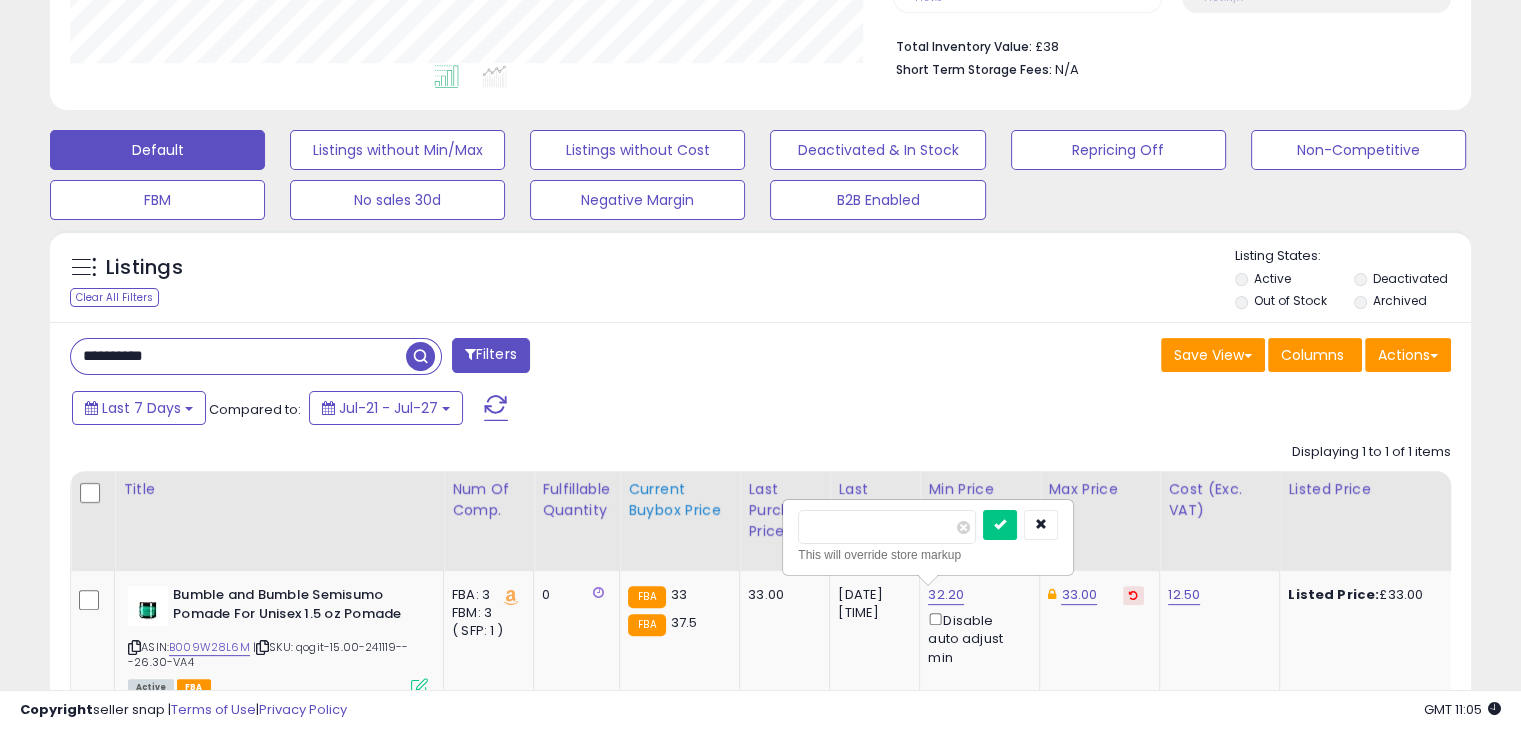 drag, startPoint x: 801, startPoint y: 527, endPoint x: 699, endPoint y: 522, distance: 102.122475 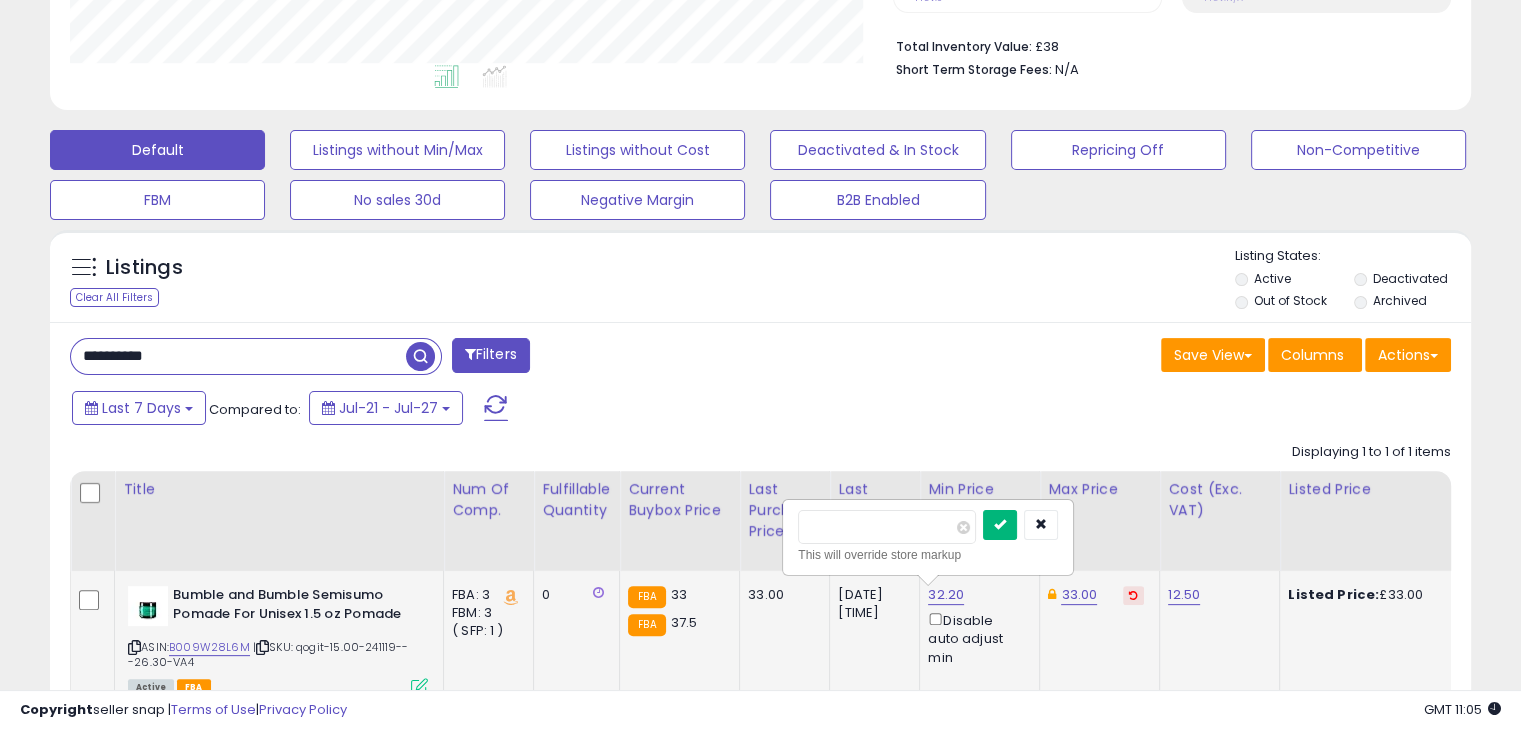 type on "*****" 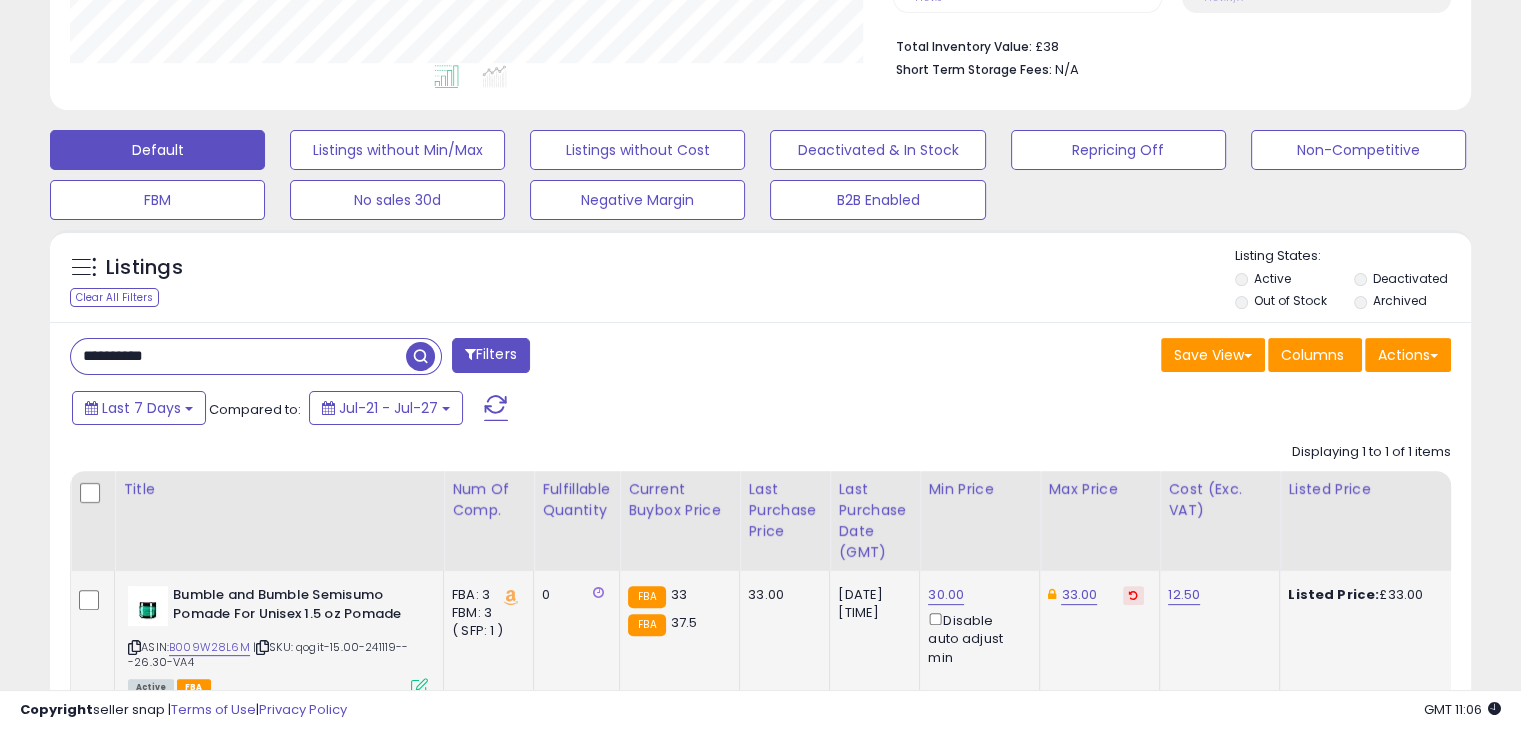 drag, startPoint x: 360, startPoint y: 361, endPoint x: 63, endPoint y: 368, distance: 297.0825 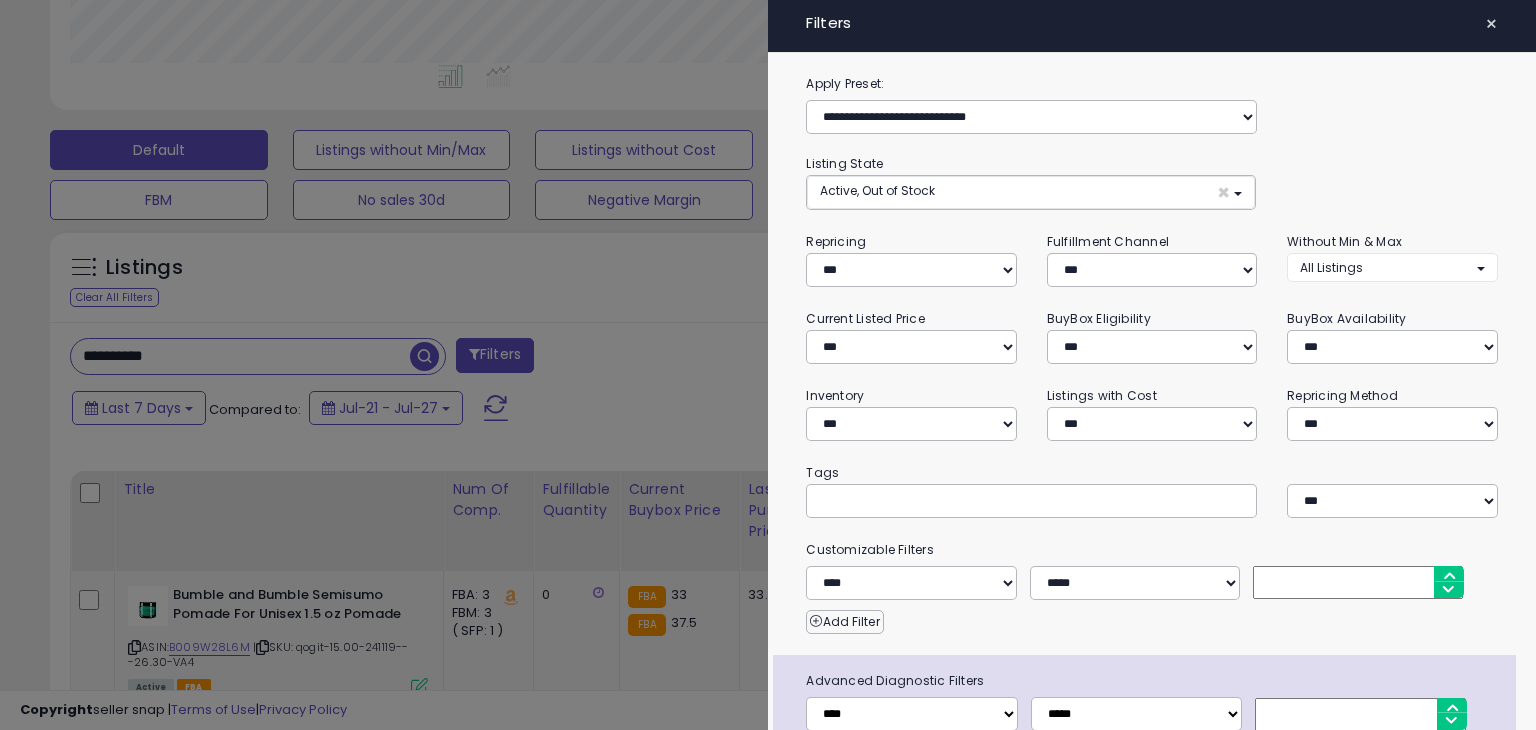 scroll, scrollTop: 999589, scrollLeft: 999168, axis: both 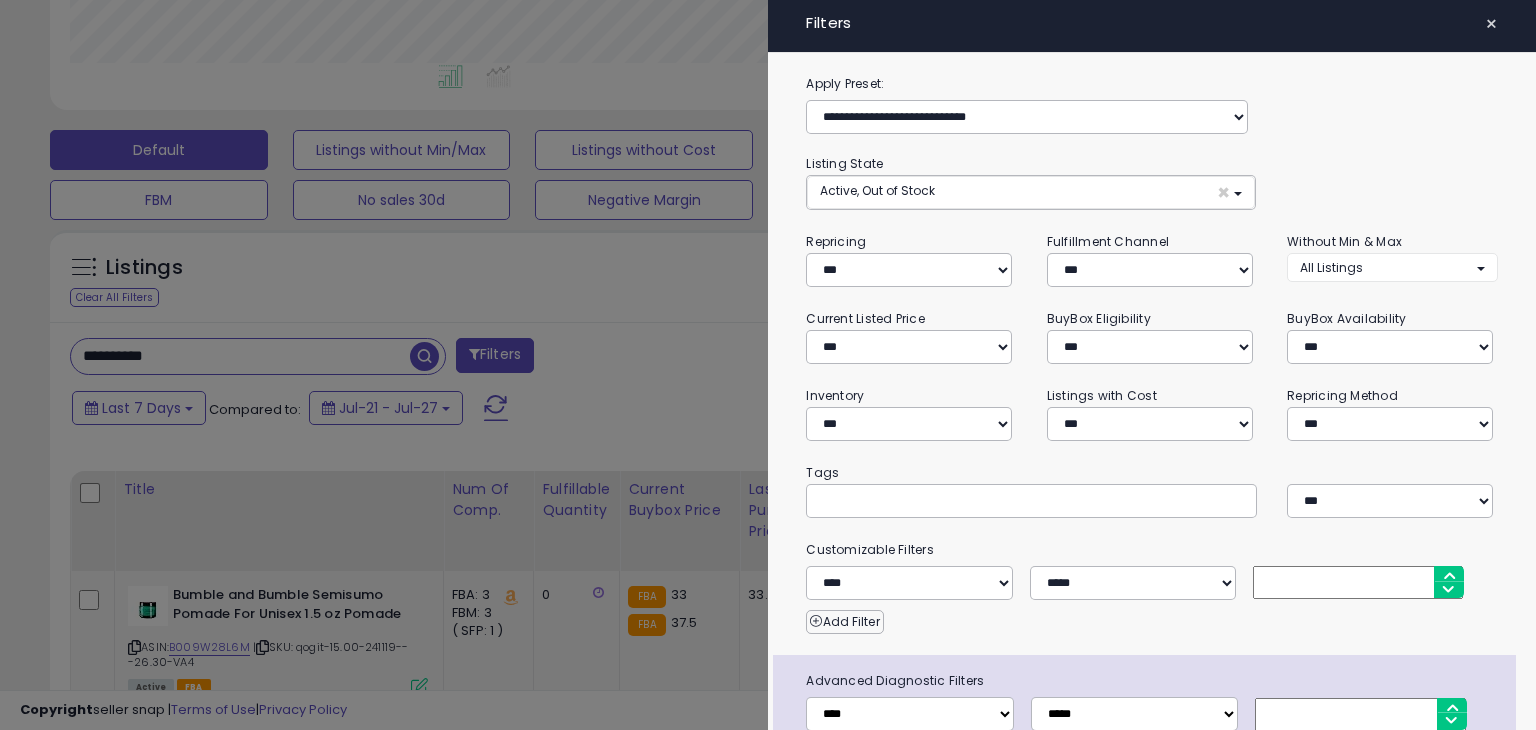 click at bounding box center (768, 365) 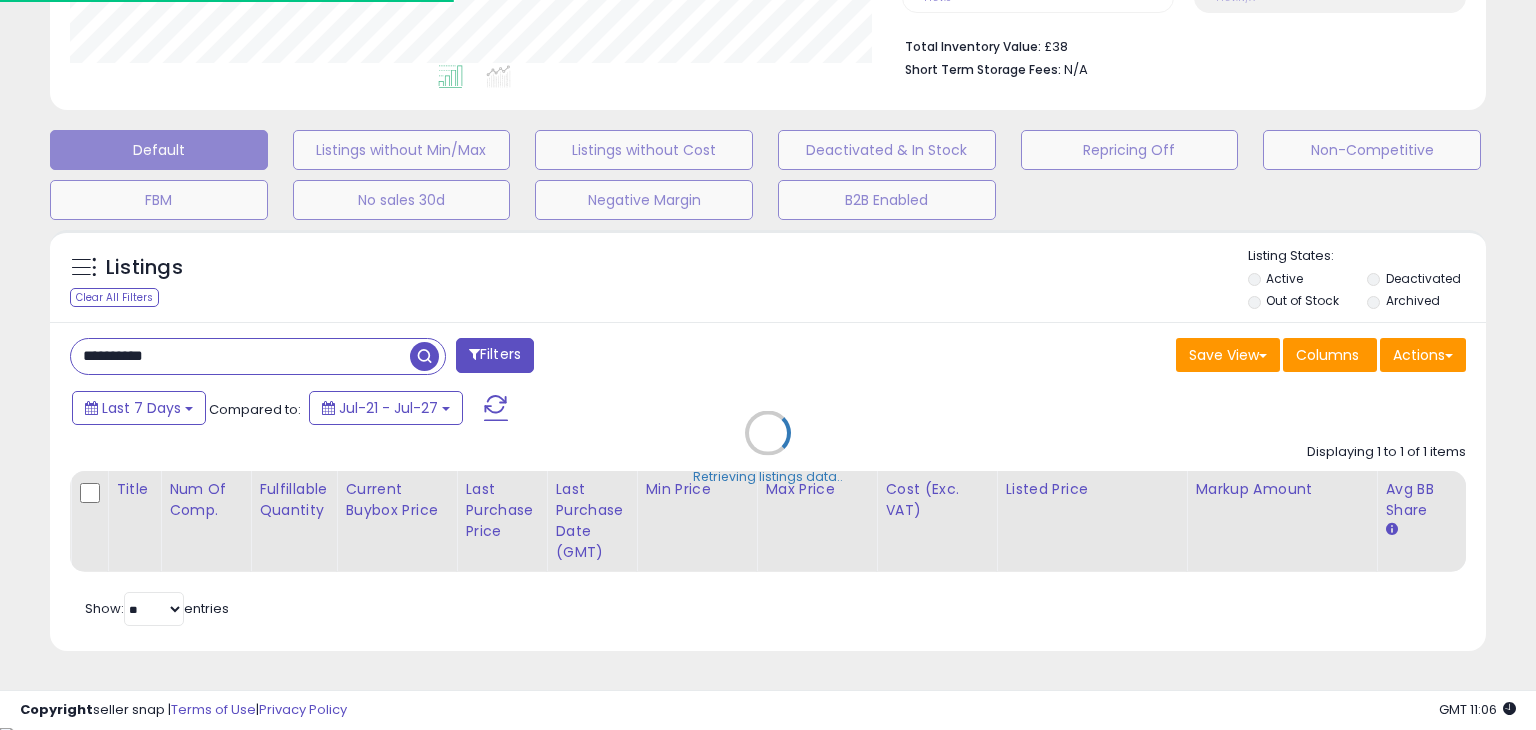 click on "Retrieving listings data.." at bounding box center (768, 448) 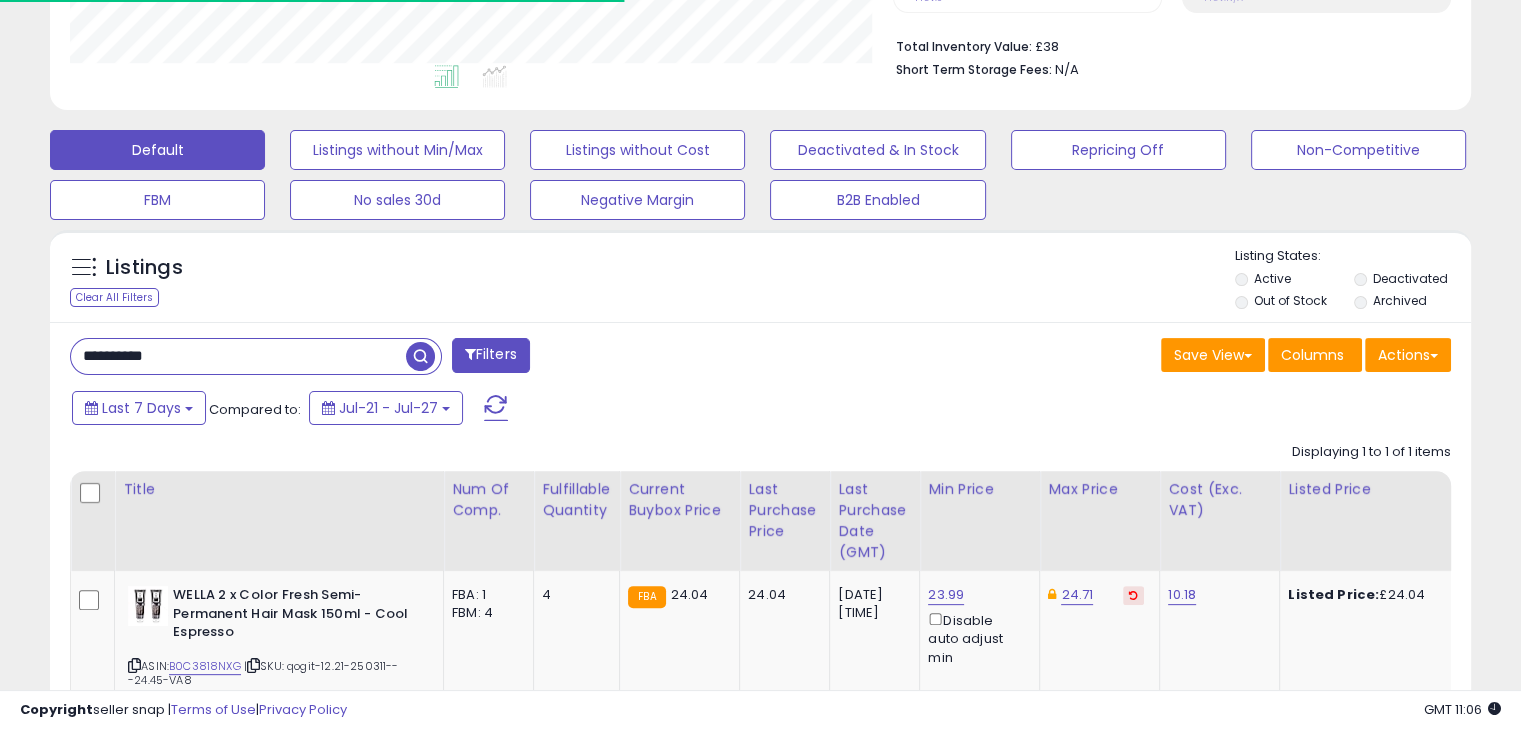 scroll, scrollTop: 409, scrollLeft: 822, axis: both 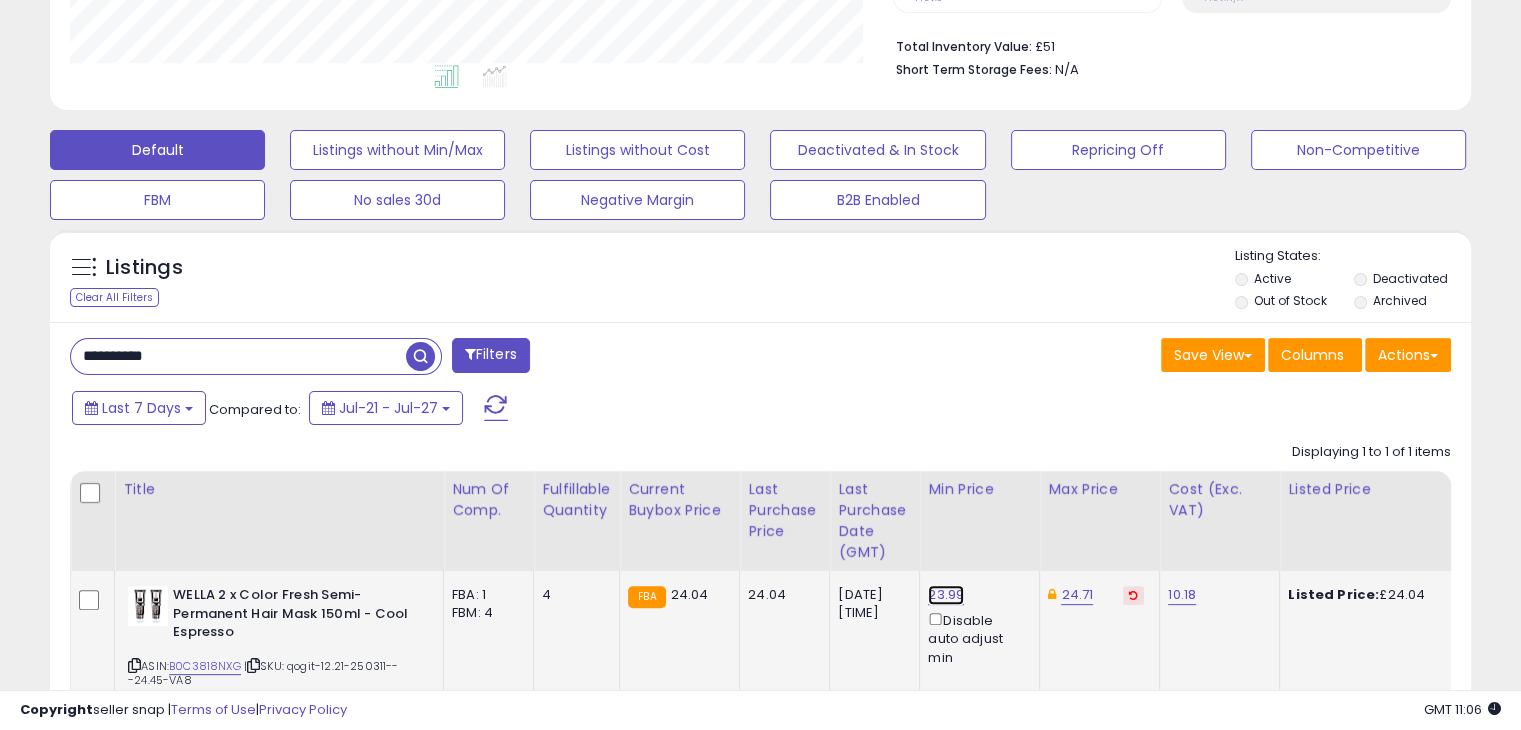 click on "23.99" at bounding box center (946, 595) 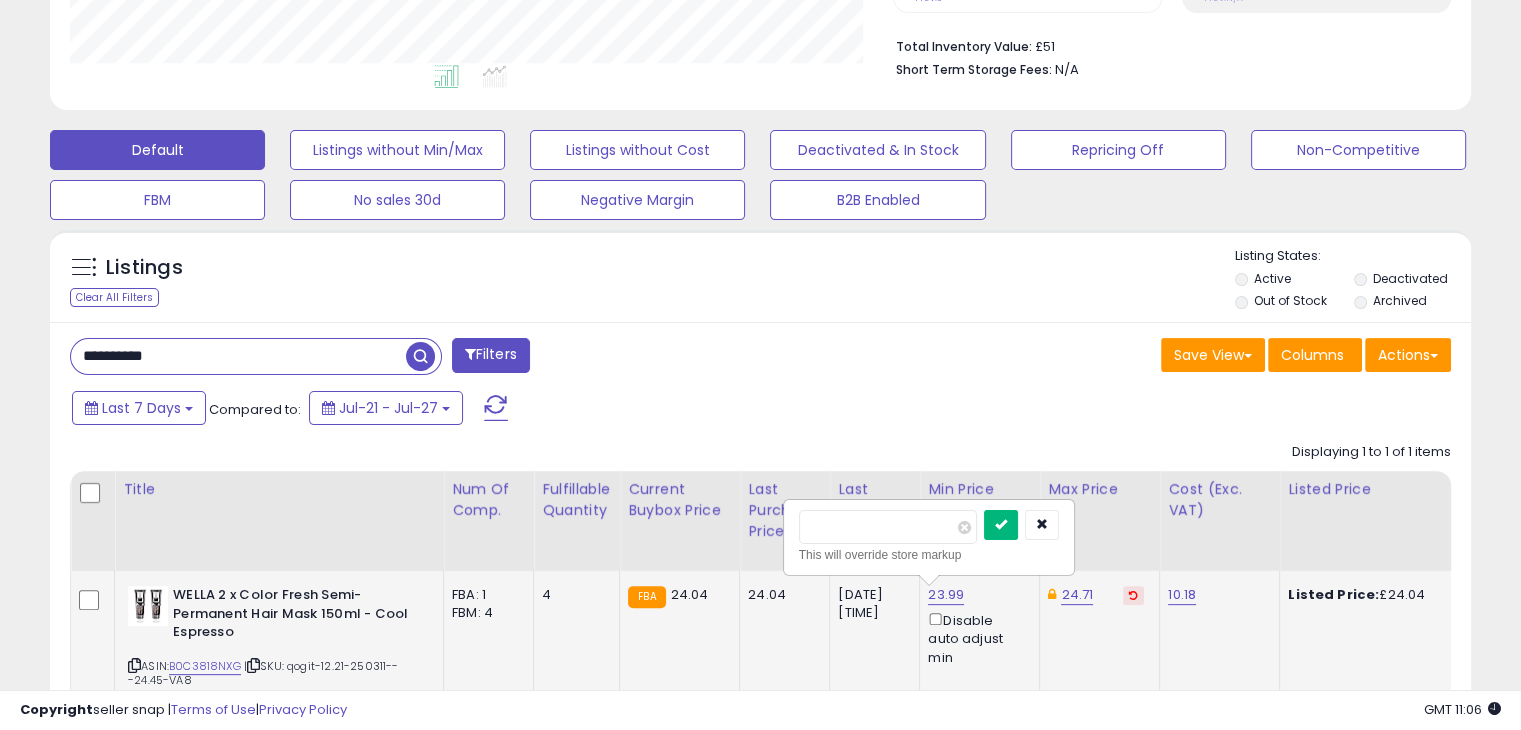 type on "*****" 